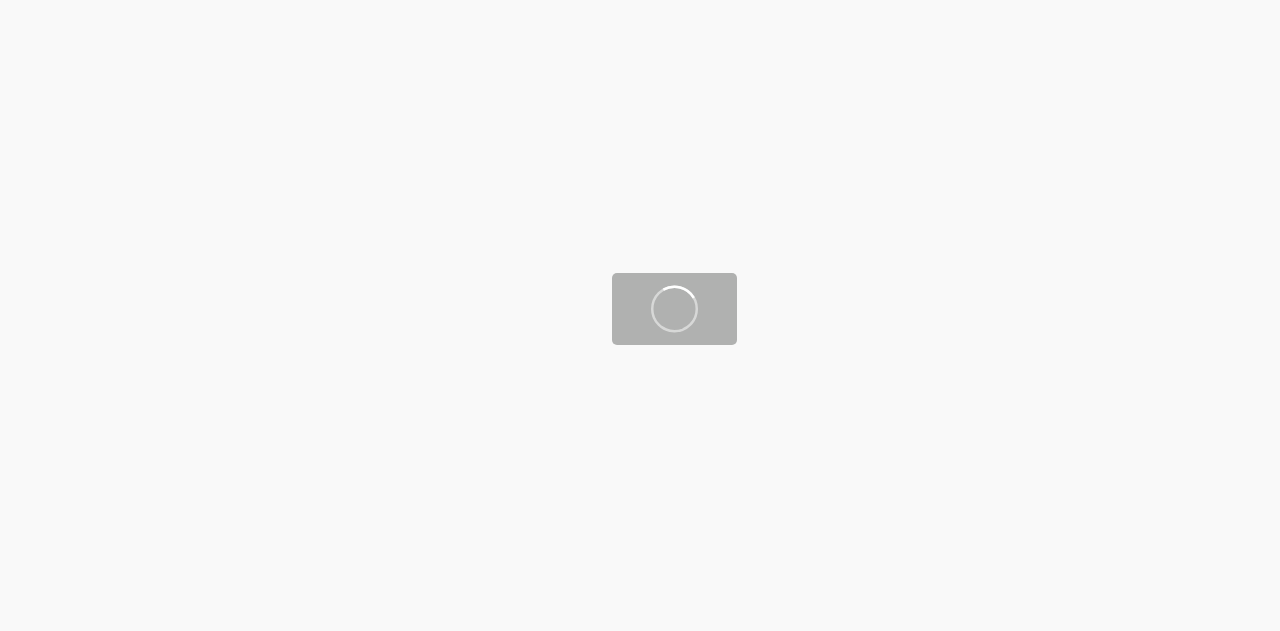 scroll, scrollTop: 0, scrollLeft: 0, axis: both 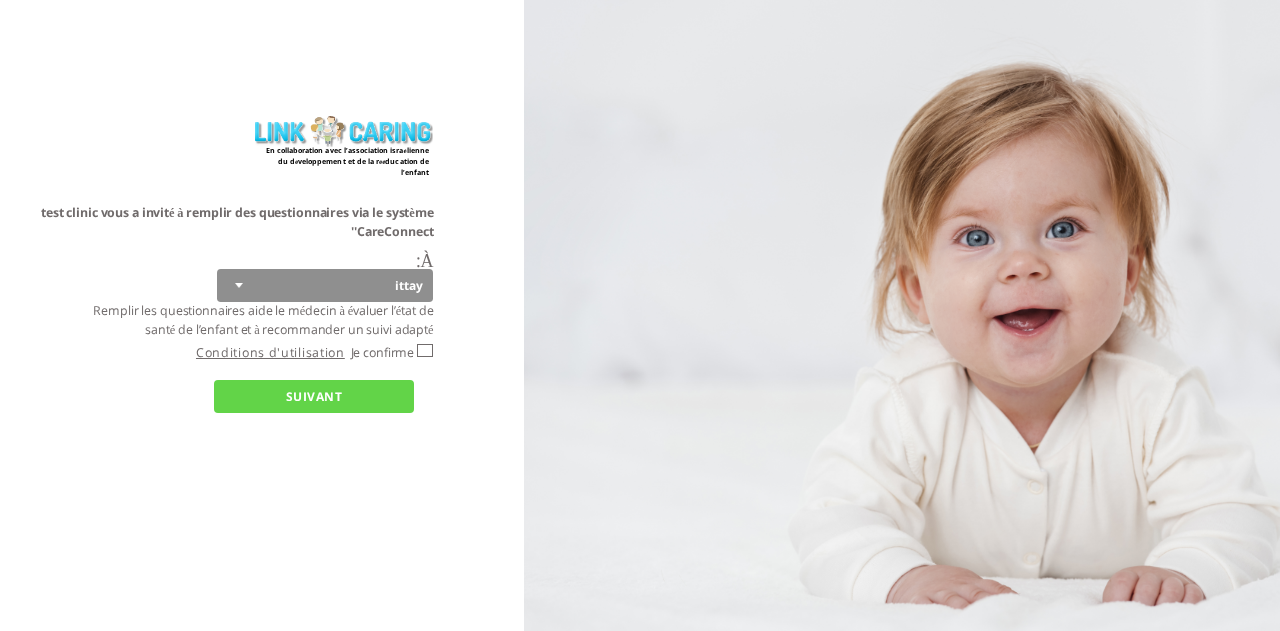 click on "Je confirme" at bounding box center (425, 350) 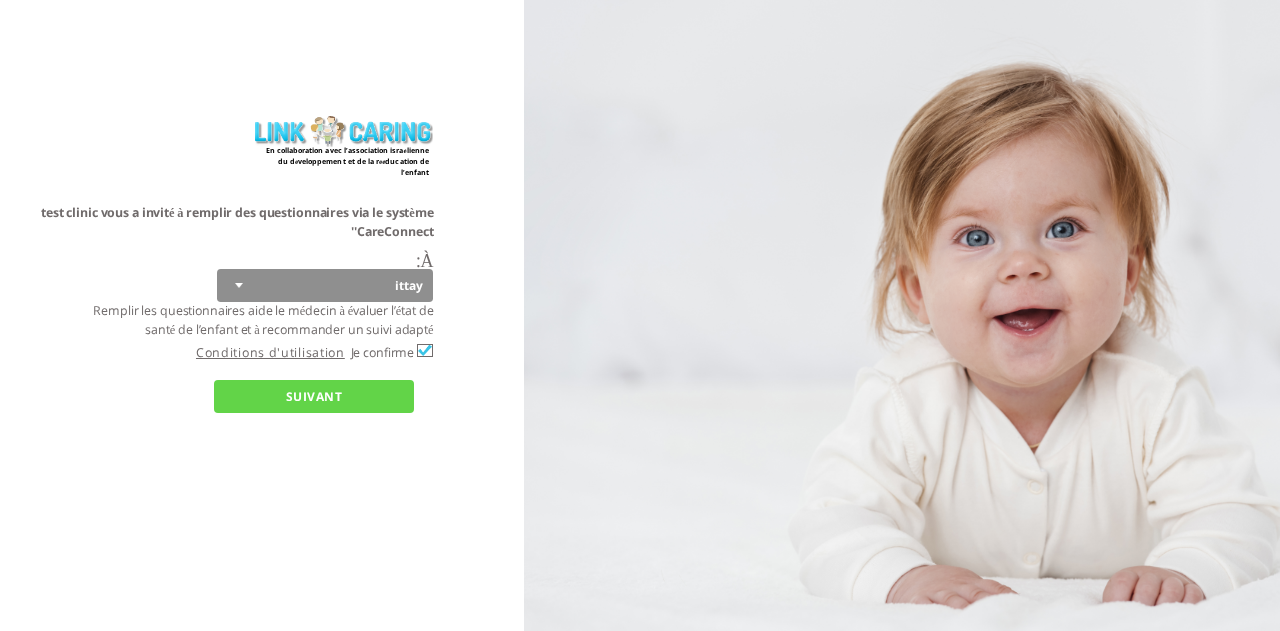 click on "SUIVANT" at bounding box center [314, 396] 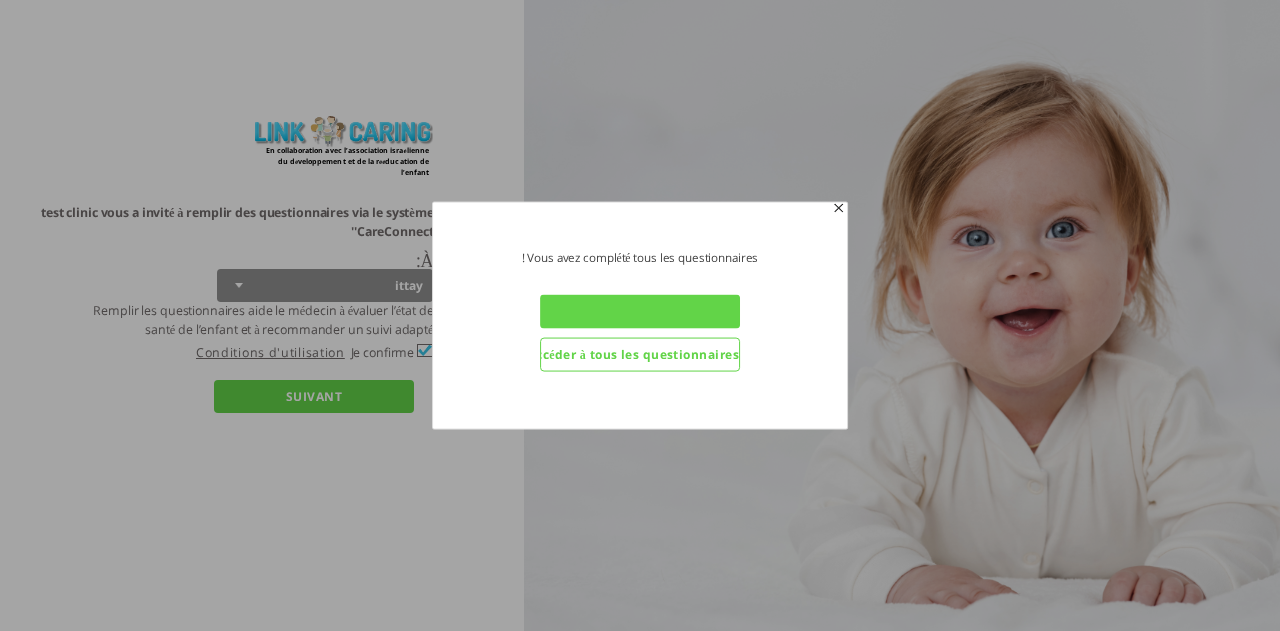 click on "Accéder à tous les questionnaires" at bounding box center [640, 354] 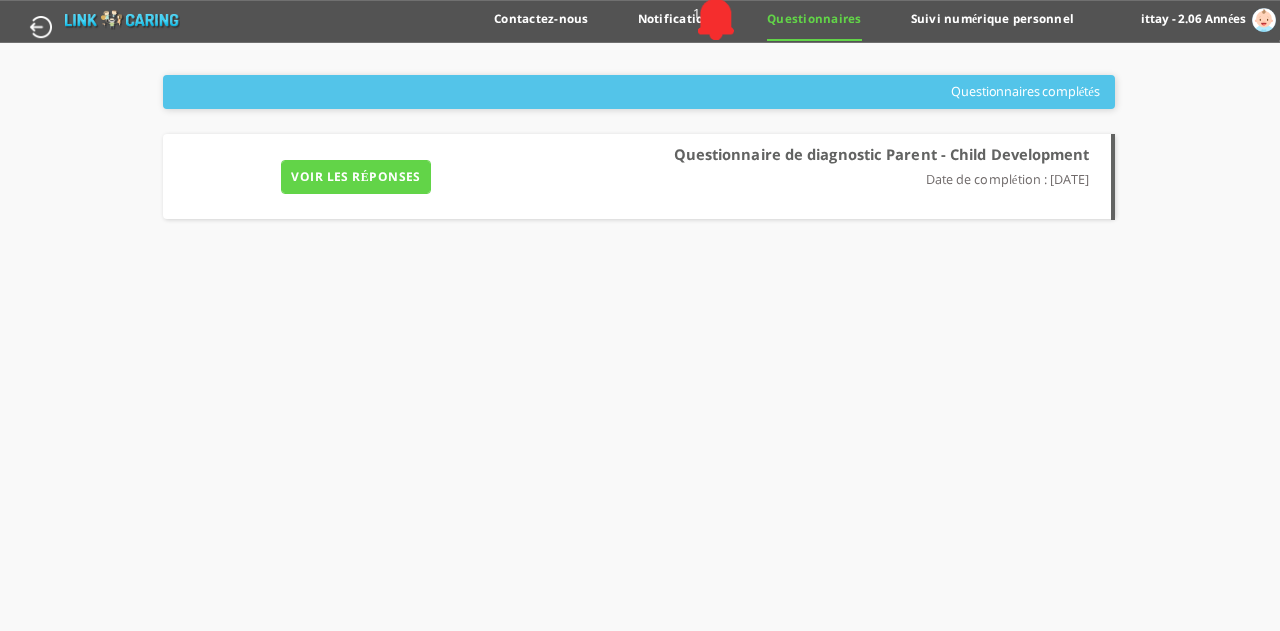 type on "VOIR LES RÉPONSES" 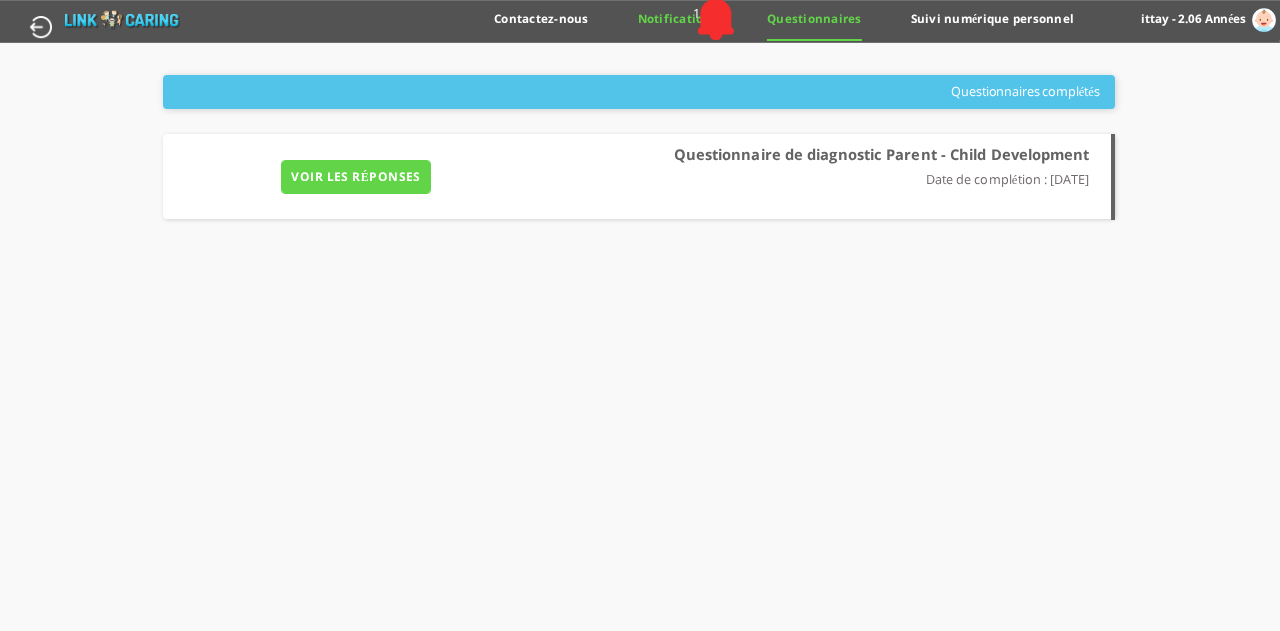 click on "Notifications" at bounding box center (678, 24) 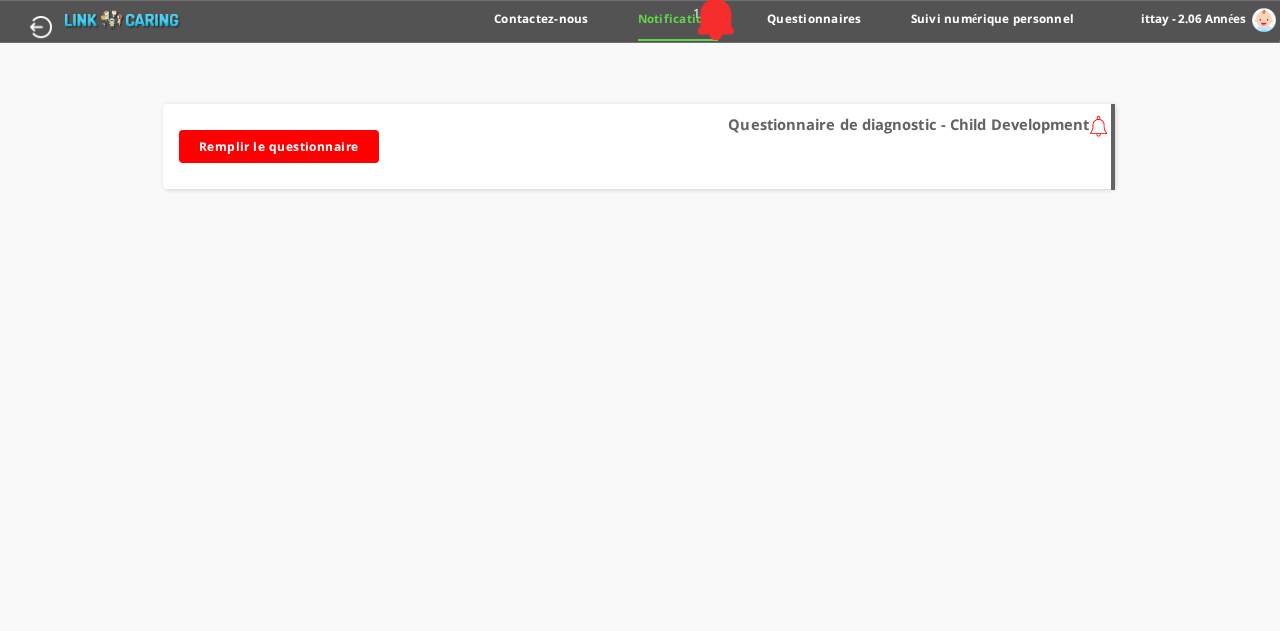 click on "Remplir le questionnaire" at bounding box center (279, 146) 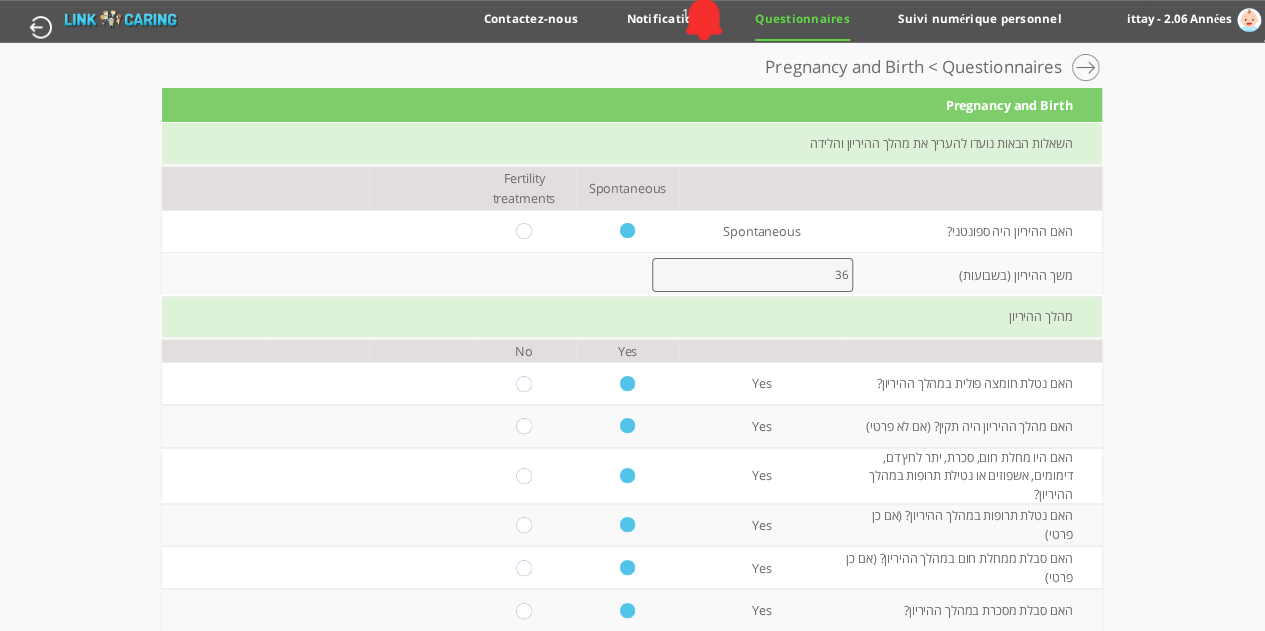 scroll, scrollTop: 0, scrollLeft: 0, axis: both 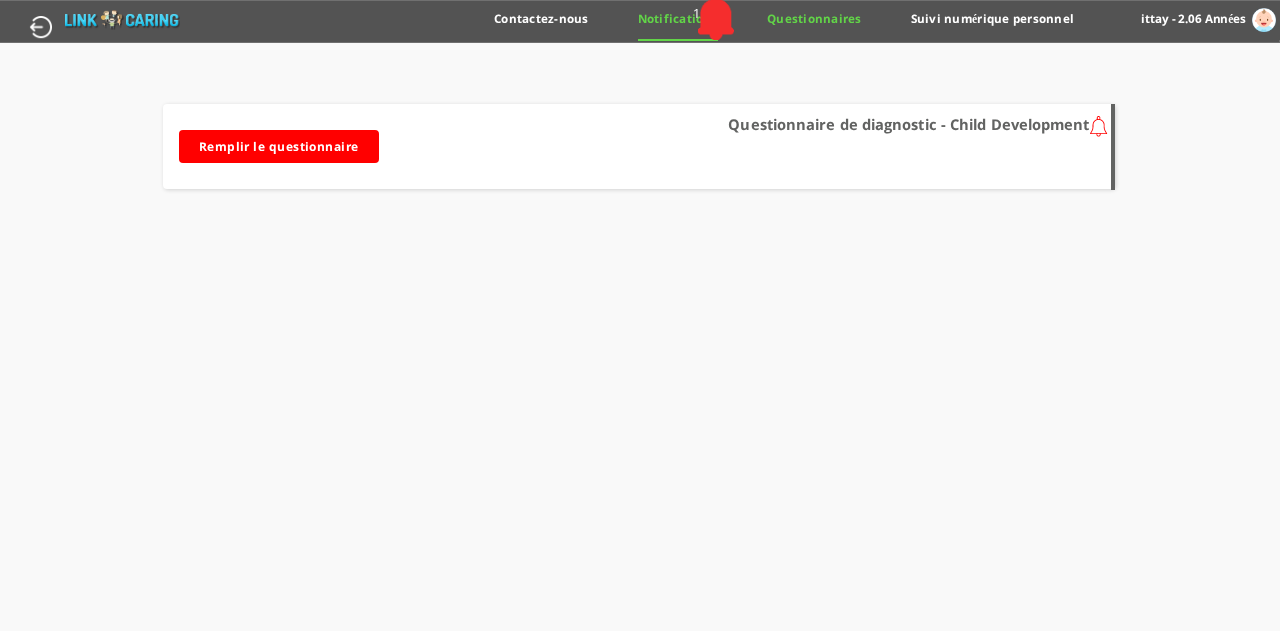 click on "Questionnaires" at bounding box center [814, 24] 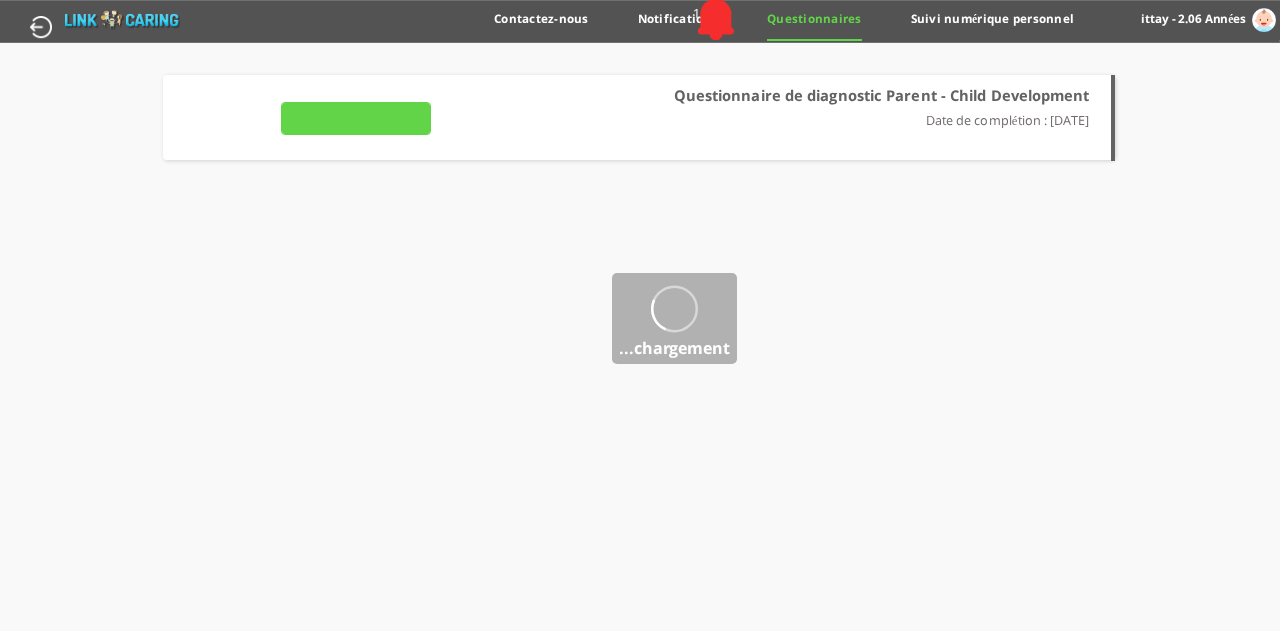 type on "VOIR LES RÉPONSES" 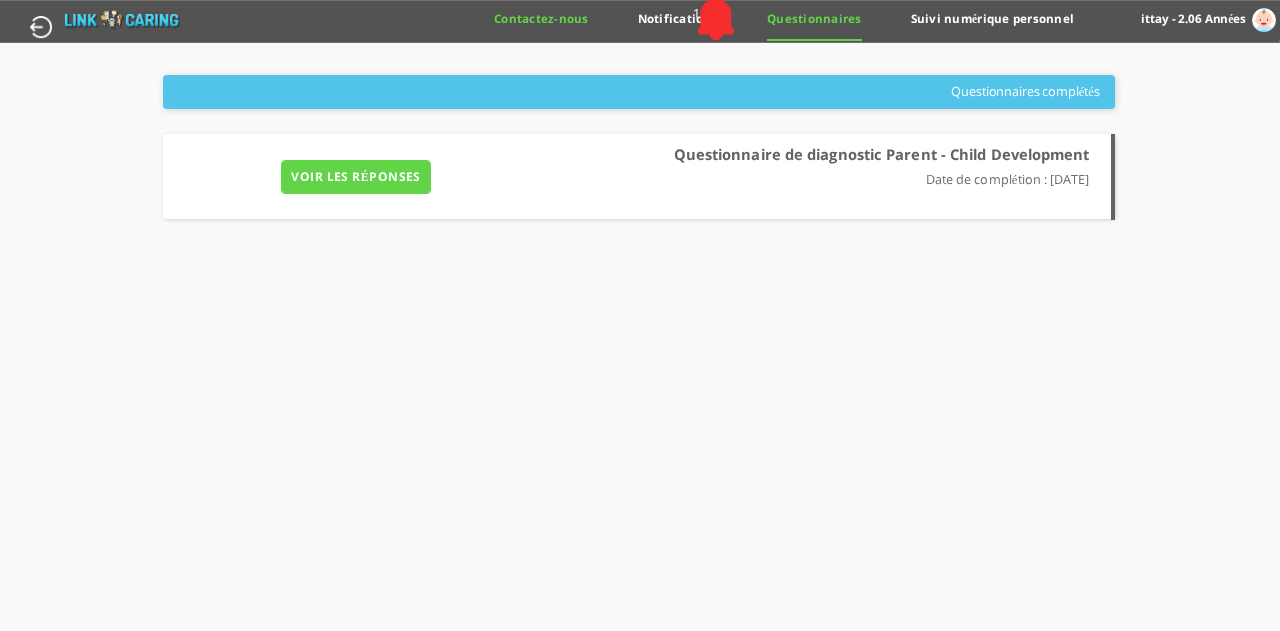 click on "Contactez-nous" at bounding box center (541, 24) 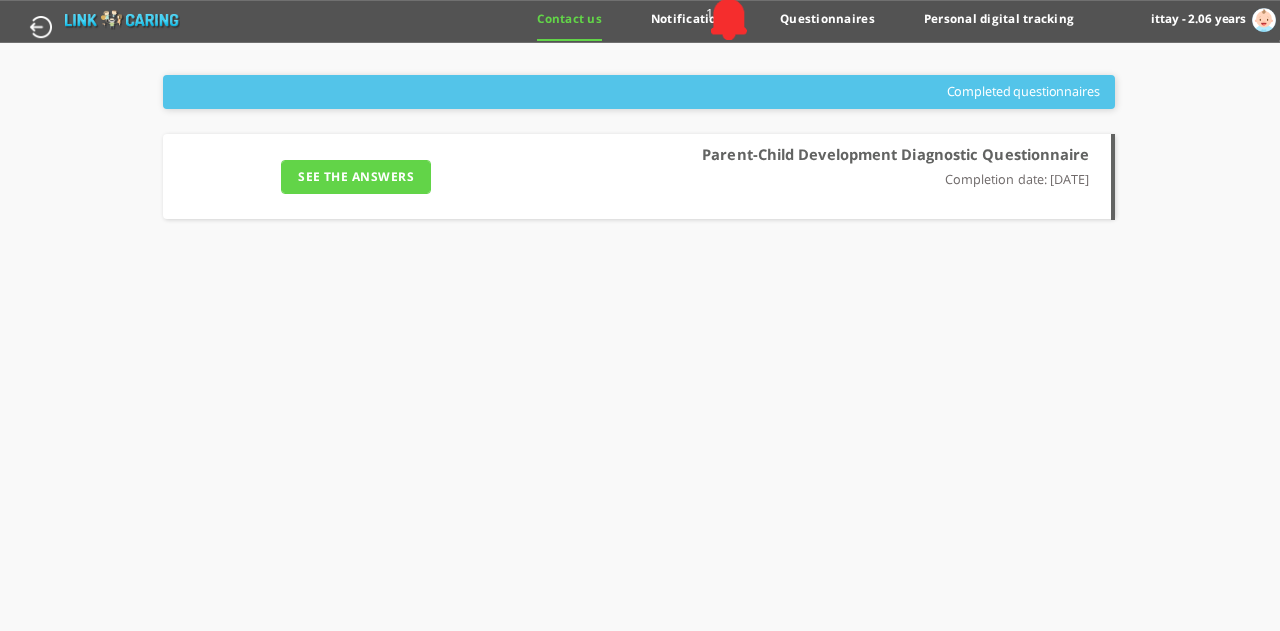 click on "THIS Development Scale Calculator
ittay - 2.06 years yair - 1.05 years dsfsdf - 5.06 Years dsfsdfs - 4.06 Years sdasdas - 3.06 Years
Personal digital tracking
Questionnaires
Notifications 1
Contact us
Hebrew
English
Arab
This option is reserved for children connected to therapists or organizations using Careconnect for data collection and analysis. In these cases, the relevant information will be displayed here.  No questionnaires are currently expected for your children.
Questionnaires to be completed
Completed questionnaires
Parent-Child Development Diagnostic Questionnaire" at bounding box center [640, 21] 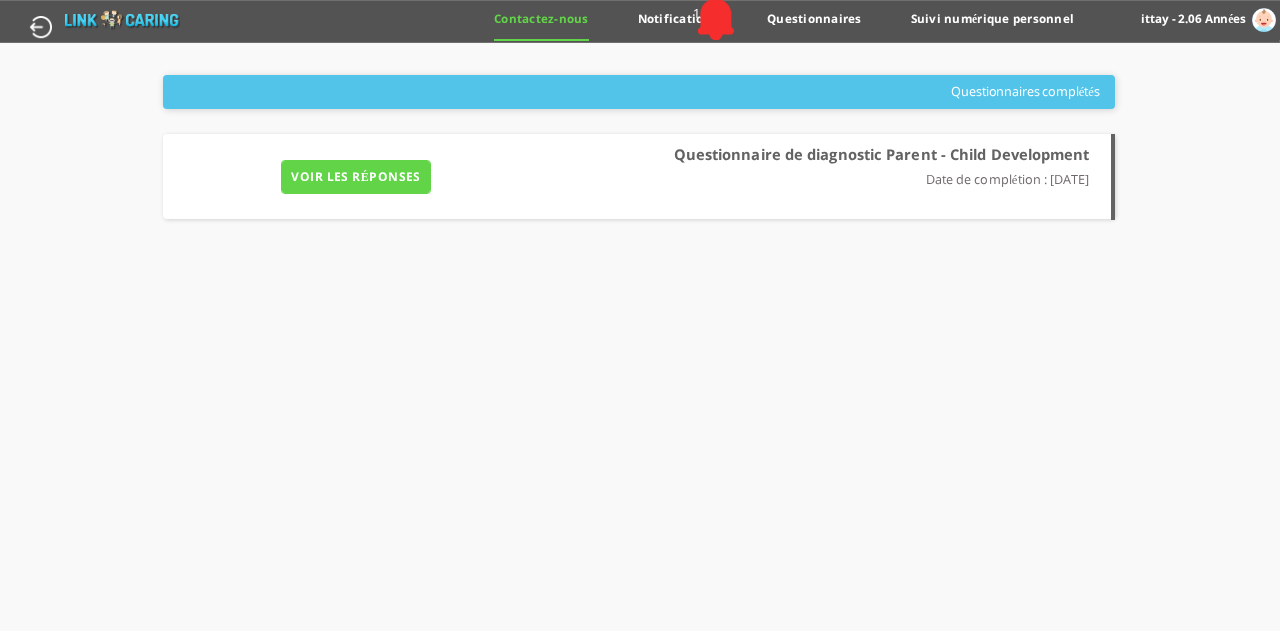 click on "Calculateur de l’échelle de développement THIS
ittay - 2.06 Années yair - 1.05 Années dsfsdf - 5.06 Années dsfsdfs - 4.06 Années sdasdas - 3.06 Années
Suivi numérique personnel
Questionnaires
Notifications 1
Contactez-nous
עברית
Anglais
Arabe
Cette option est réservée aux enfants liés à des thérapeutes ou à des organisations utilisant Careconnect pour la collecte et l'analyse des données. Dans ces cas, les informations pertinentes seront affichées ici.  Aucun questionnaire n'est actuellement attendu pour vos enfants.
Questionnaires à remplir
Questionnaires complétés" at bounding box center (640, 21) 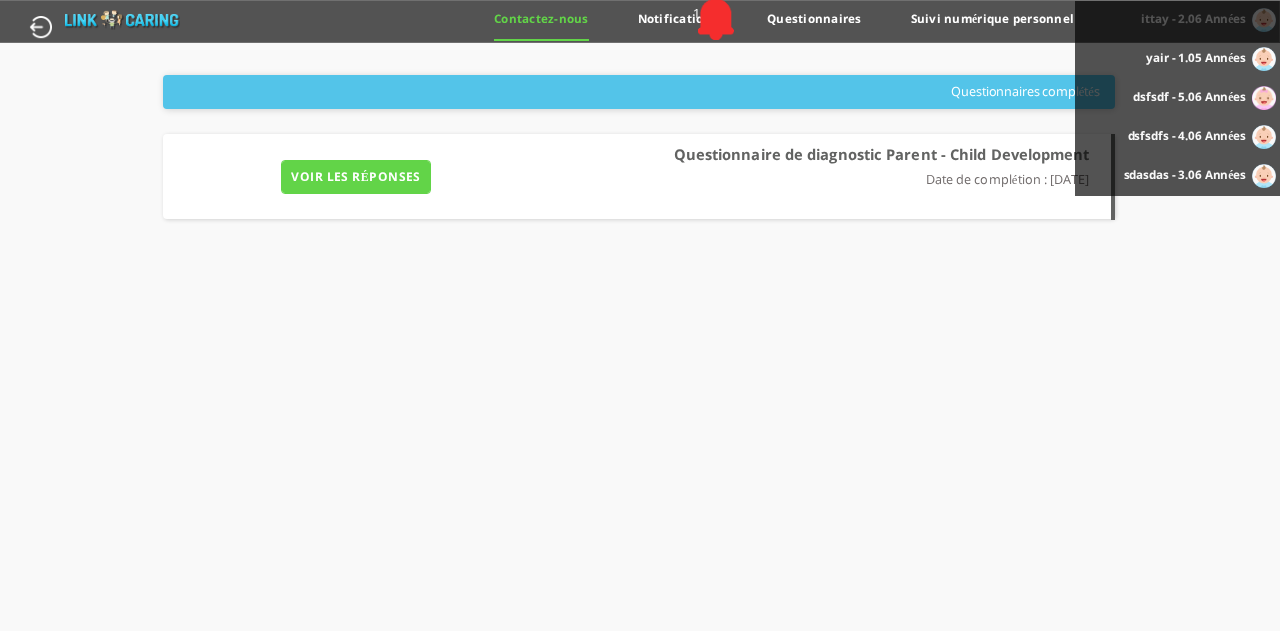 click on "dsfsdfs - 4.06 Années" at bounding box center (1187, 136) 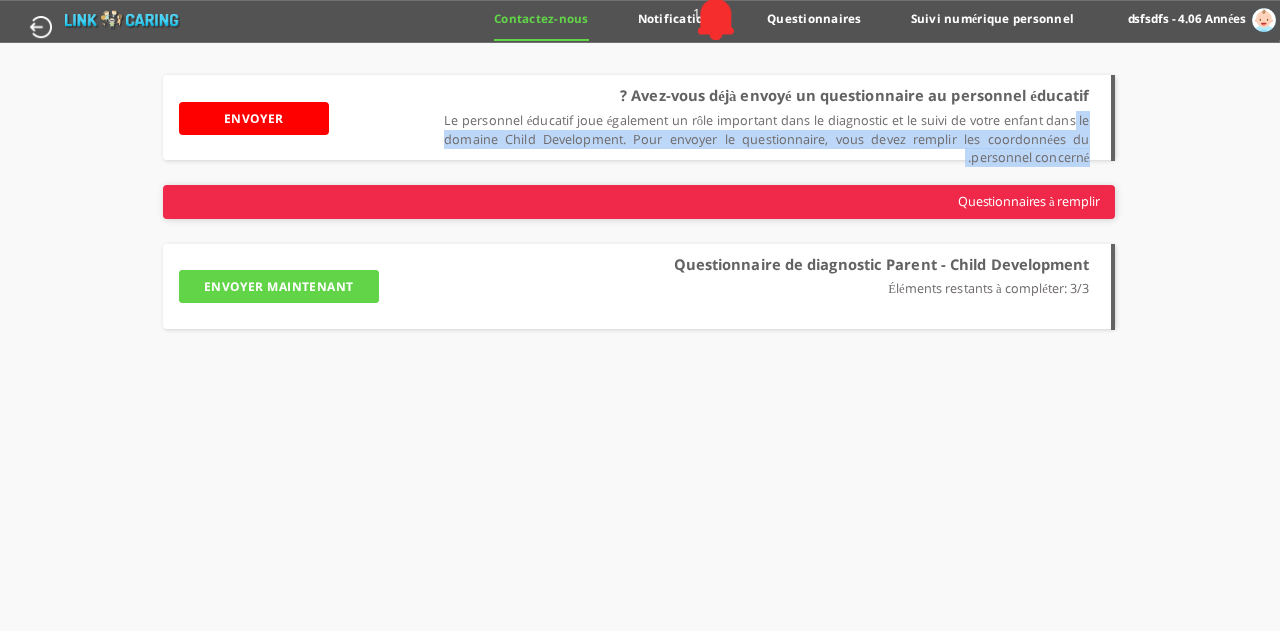 drag, startPoint x: 1072, startPoint y: 115, endPoint x: 972, endPoint y: 173, distance: 115.60277 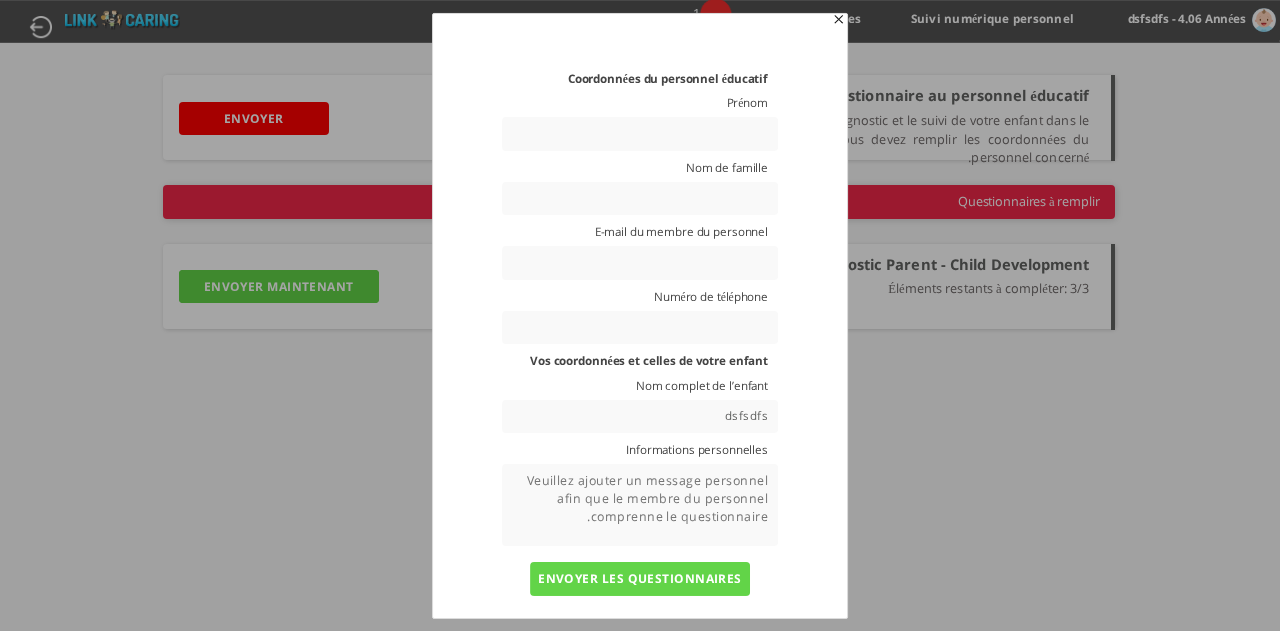 click at bounding box center (640, 133) 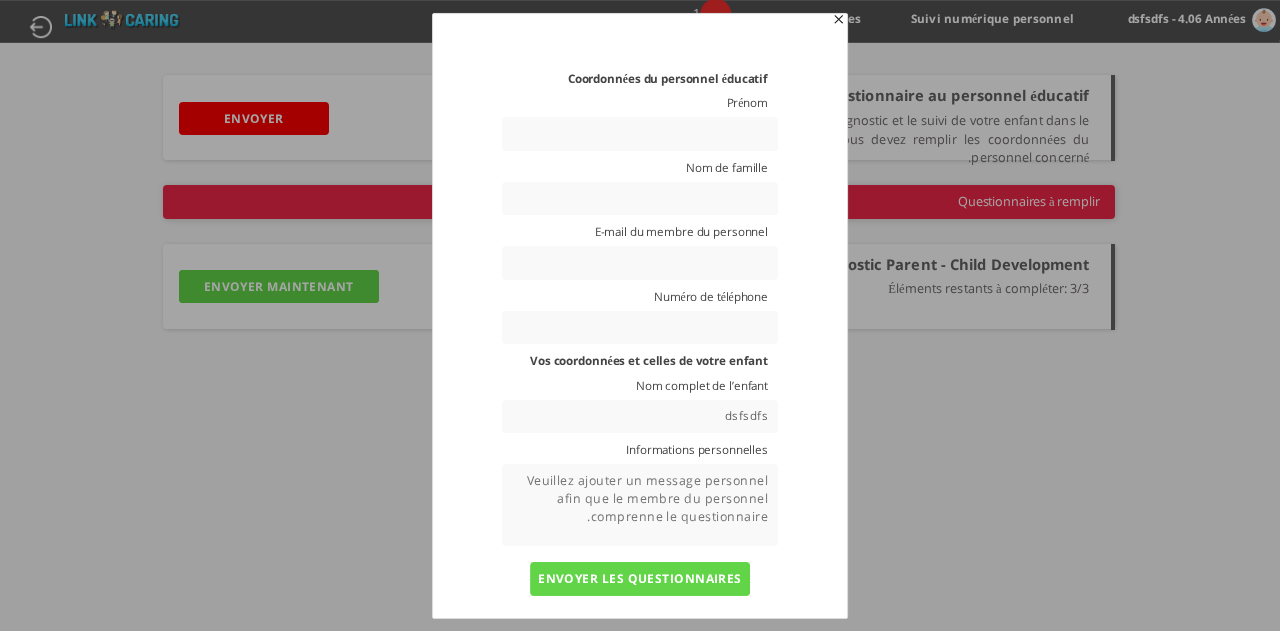 click on "Coordonnées du personnel éducatif
Prénom
Nom de famille
E-mail du membre du personnel
Numéro de téléphone
Vos coordonnées et celles de votre enfant
Nom complet de l’enfant
dsfsdfs
Informations personnelles
ENVOYER LES QUESTIONNAIRES
PLUS TARD
Modifier les informations et renvoyer les questionnaires
Ajouter un autre consultant externe" at bounding box center [640, 338] 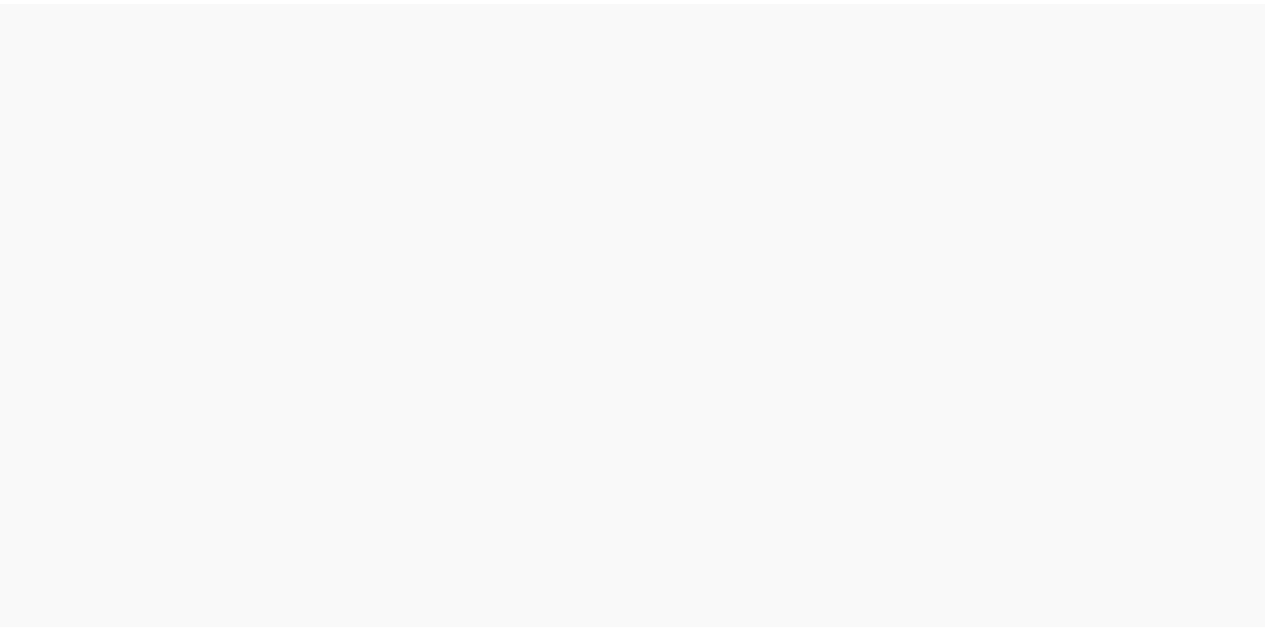scroll, scrollTop: 0, scrollLeft: 0, axis: both 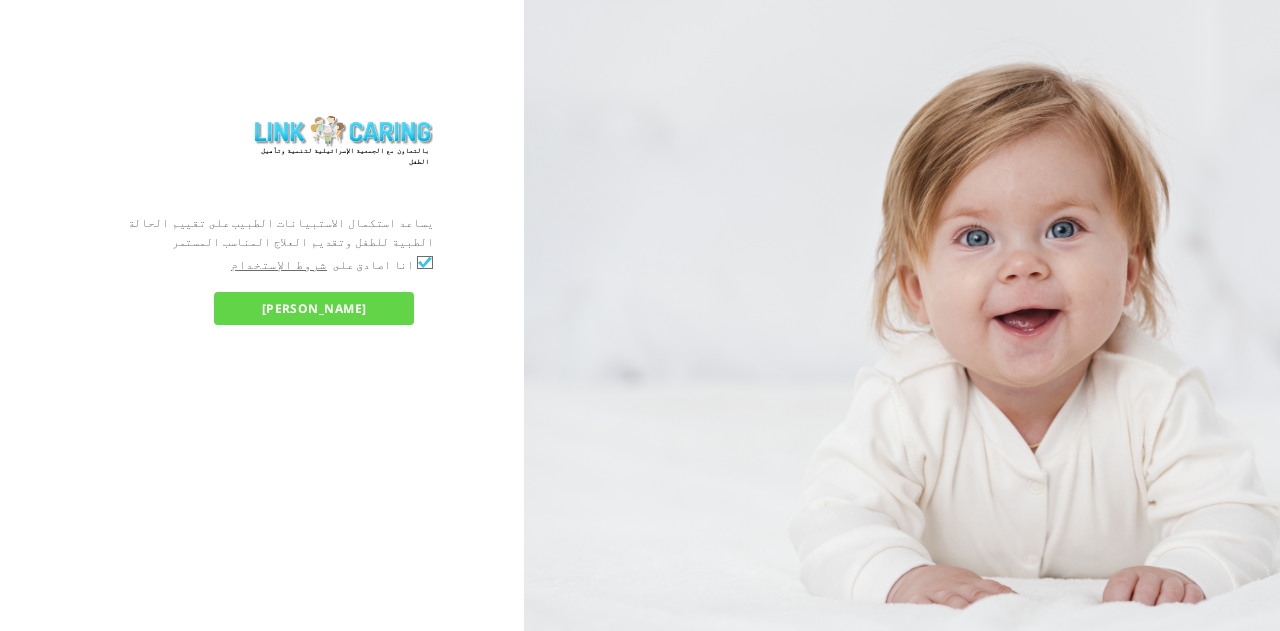 checkbox on "true" 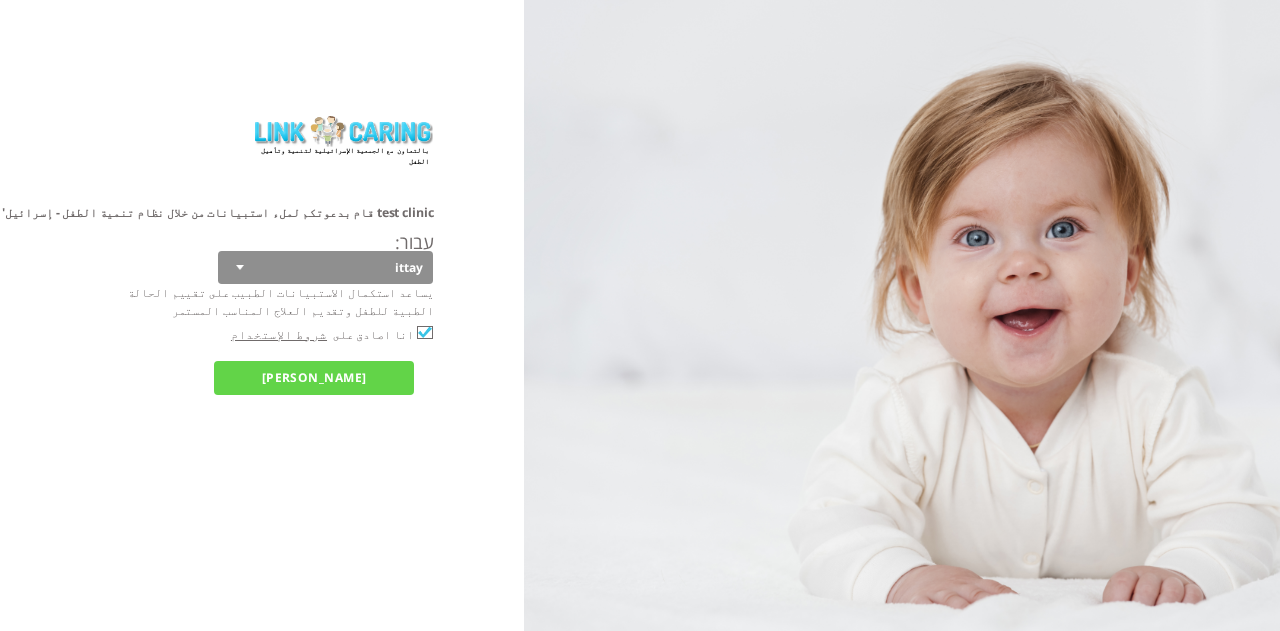 click on "[PERSON_NAME]" at bounding box center [314, 377] 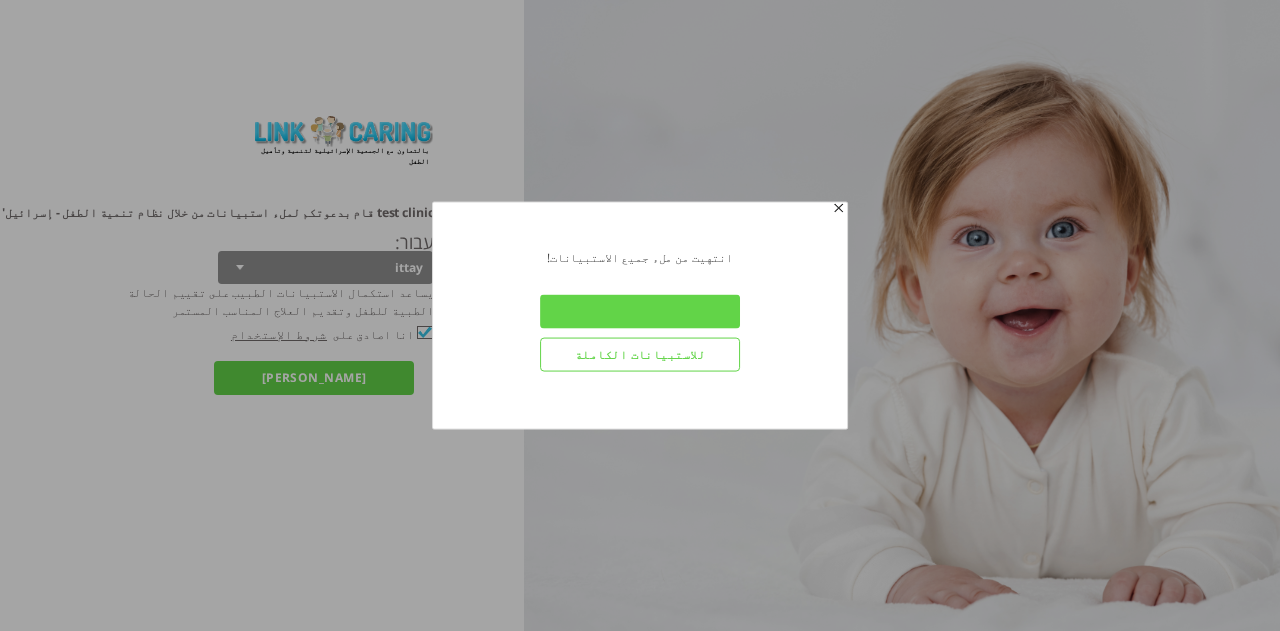 click on "للاستبيانات الكاملة" at bounding box center [640, 354] 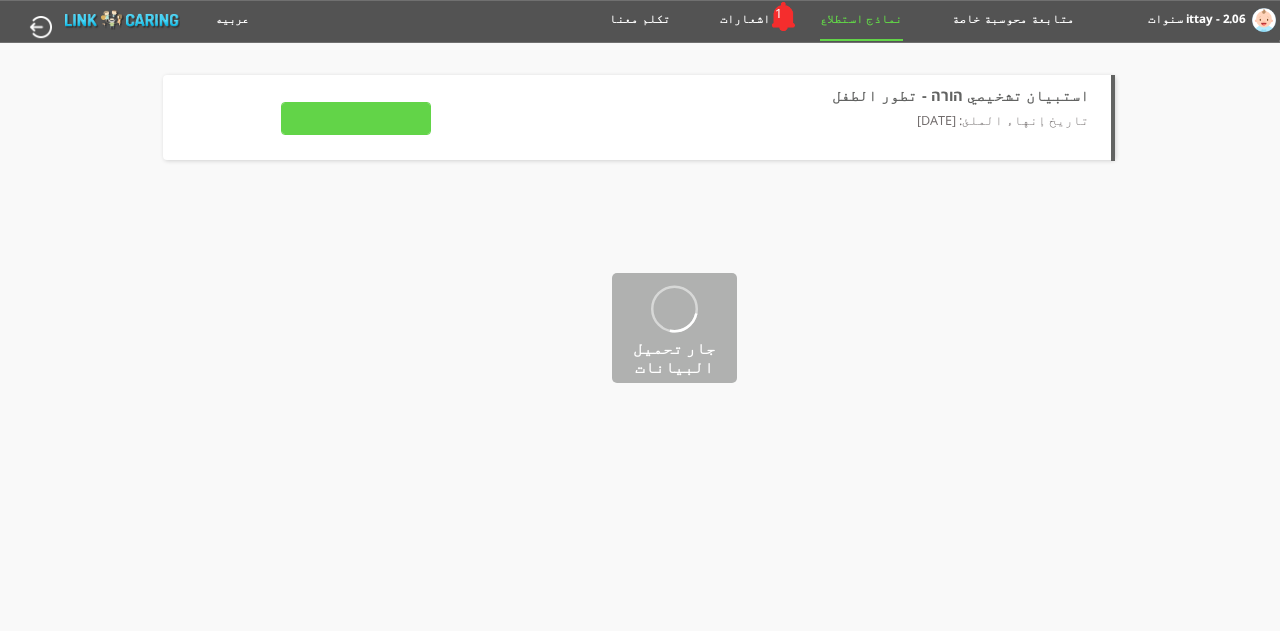 type on "لمشاهدة الاجوبة" 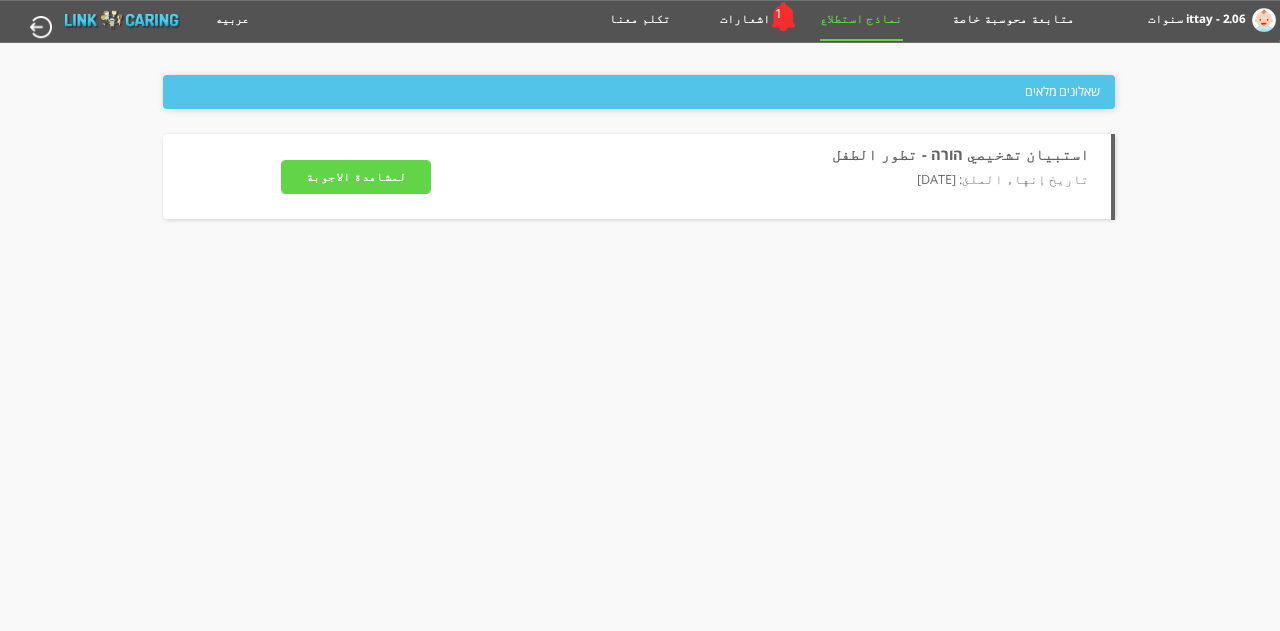 click on "لمشاهدة الاجوبة" at bounding box center (356, 176) 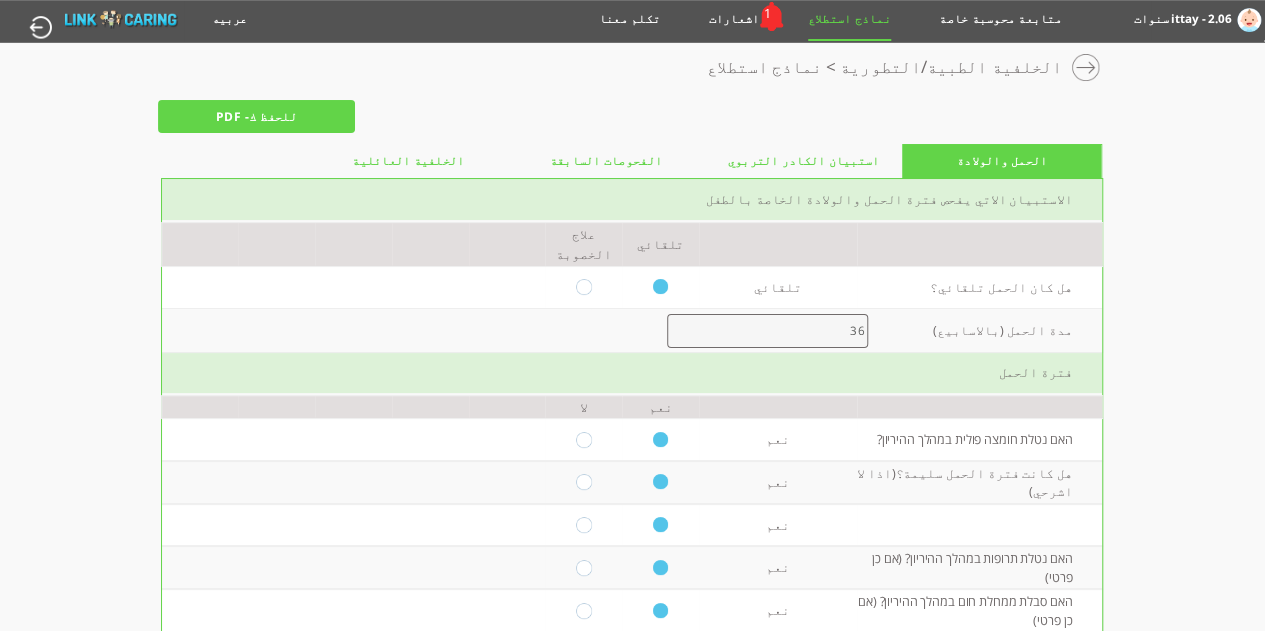 click on "استبيان الكادر التربوي" at bounding box center (804, 161) 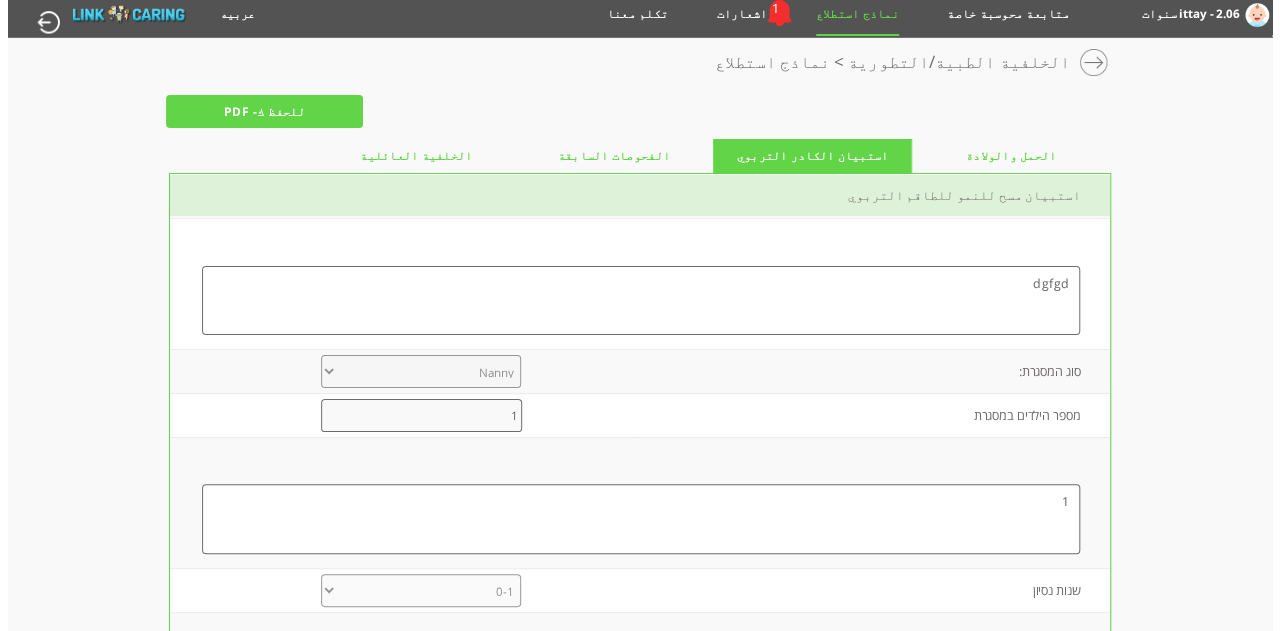 scroll, scrollTop: 0, scrollLeft: 0, axis: both 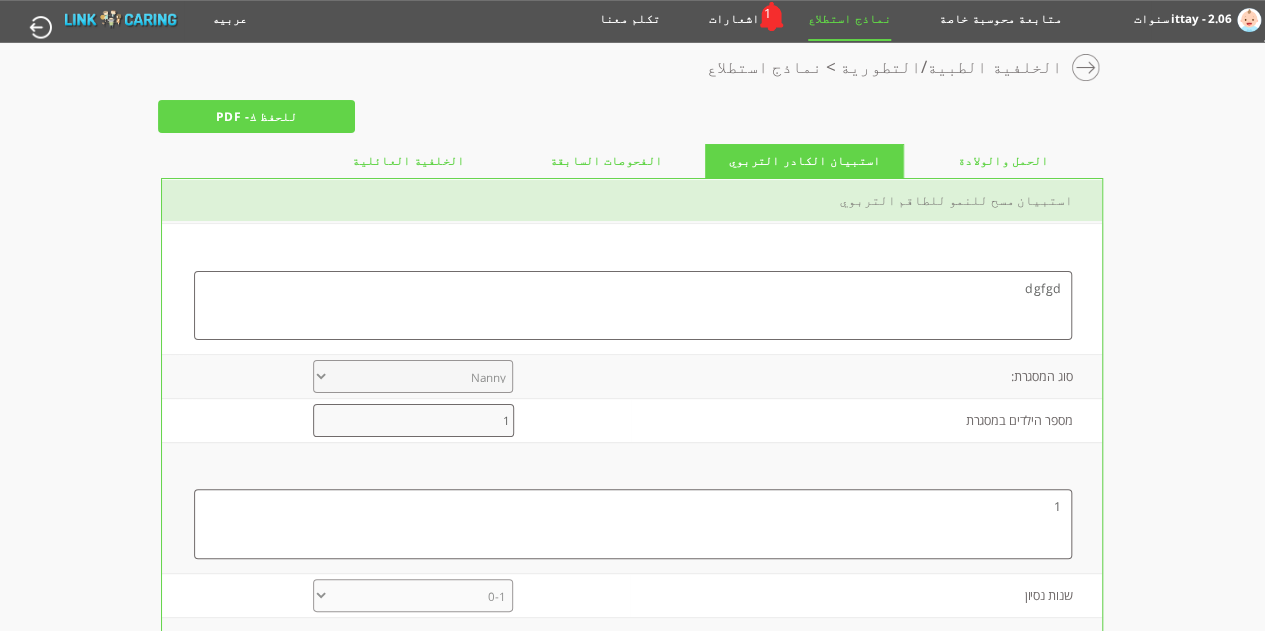 click on "الحمل والولادة" at bounding box center [1003, 161] 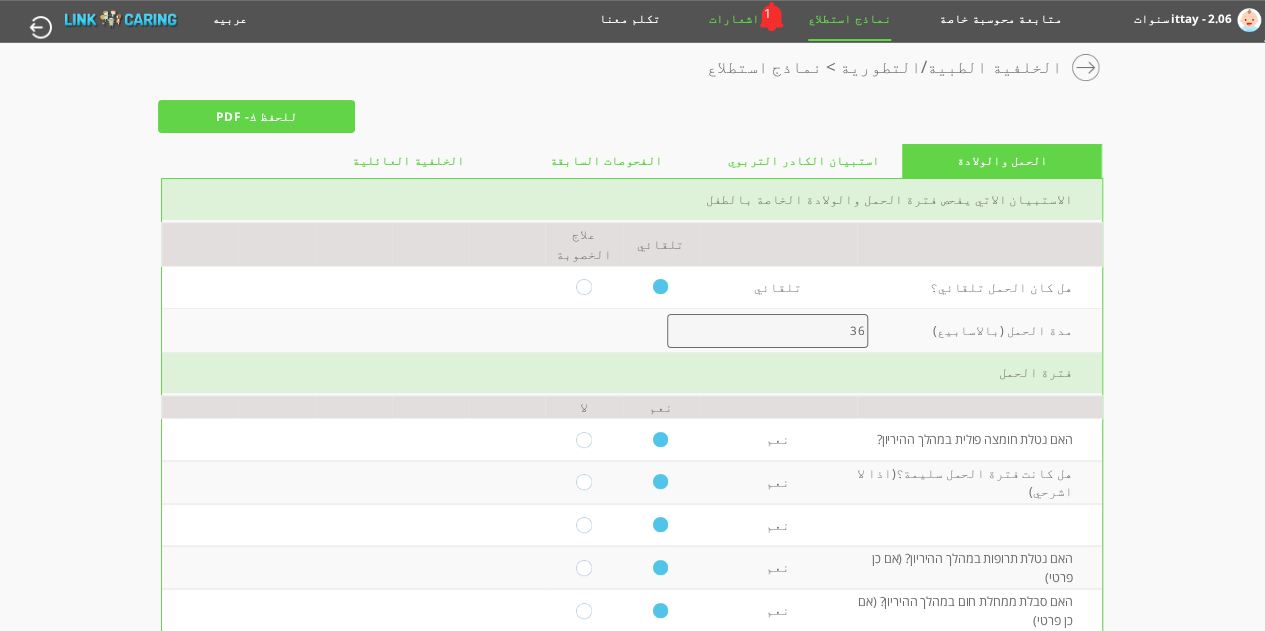 click on "اشعارات" at bounding box center [733, 24] 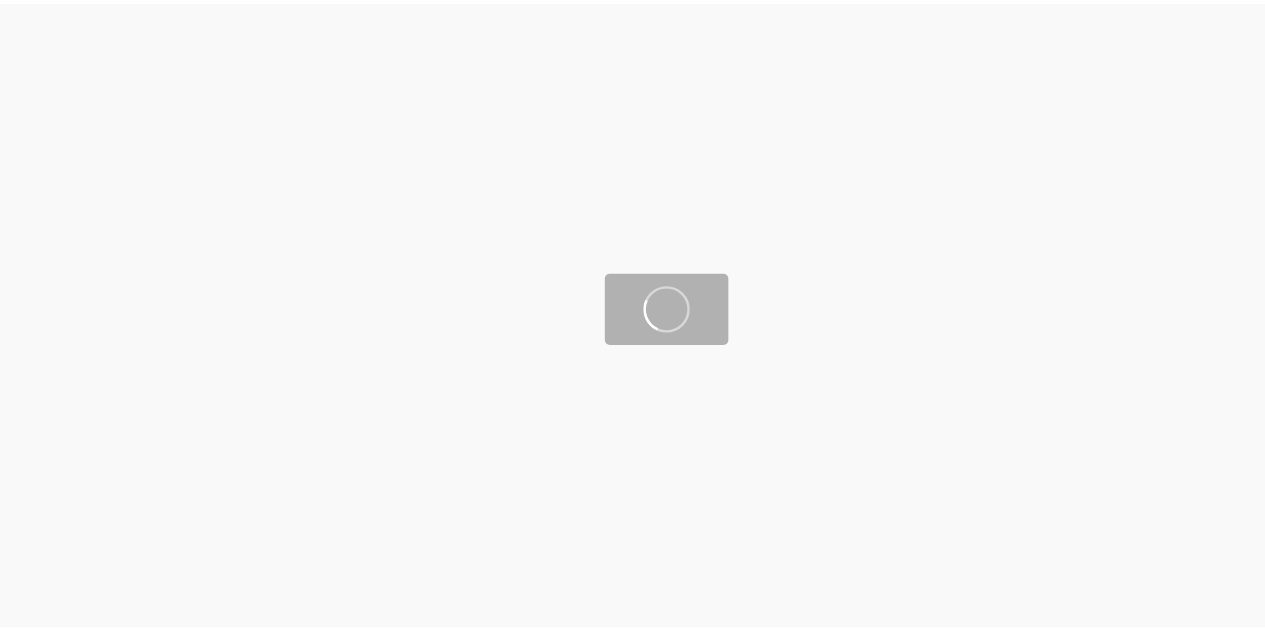 scroll, scrollTop: 0, scrollLeft: 0, axis: both 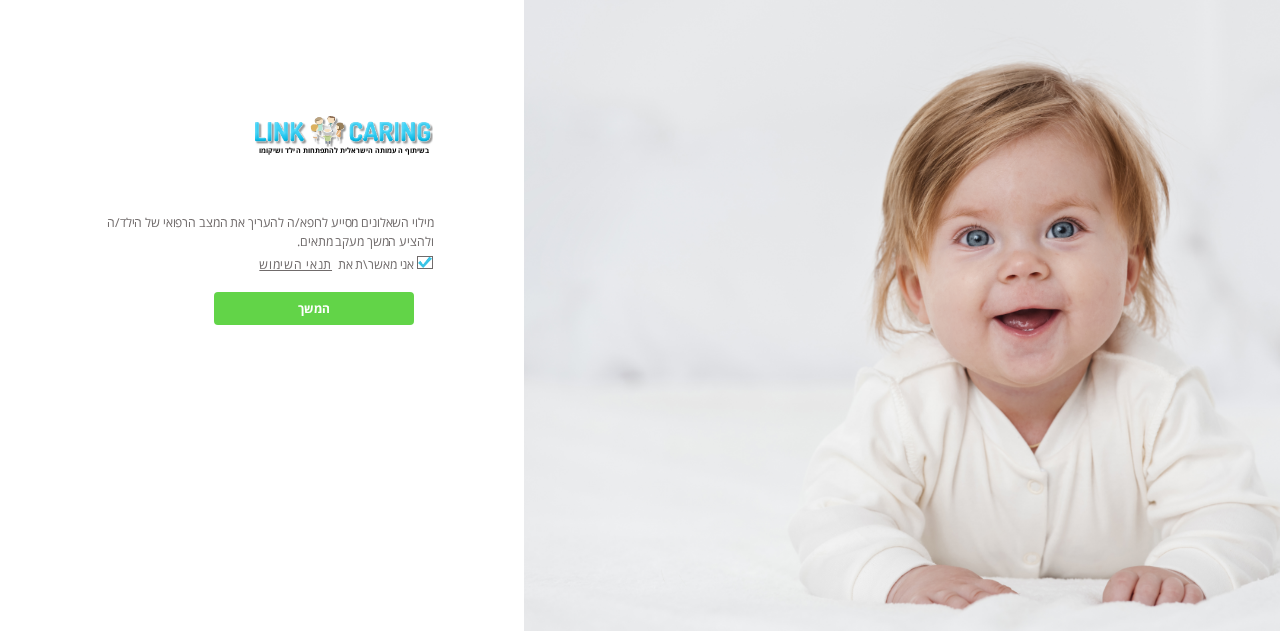 checkbox on "true" 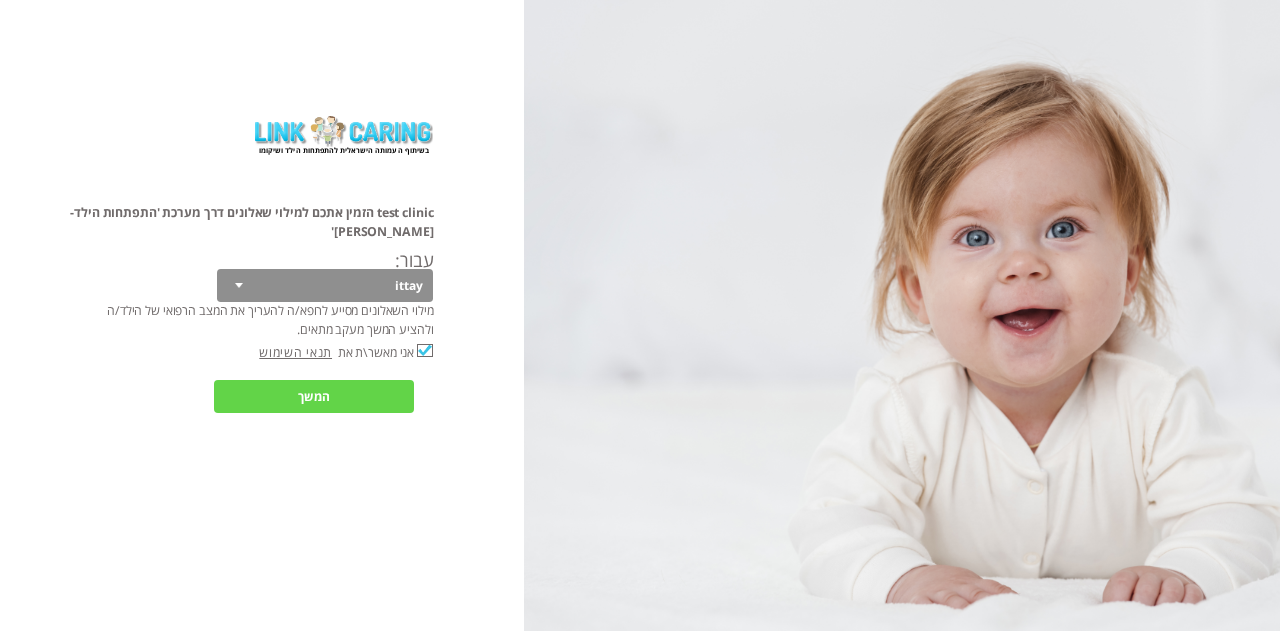 click on "המשך" at bounding box center [314, 396] 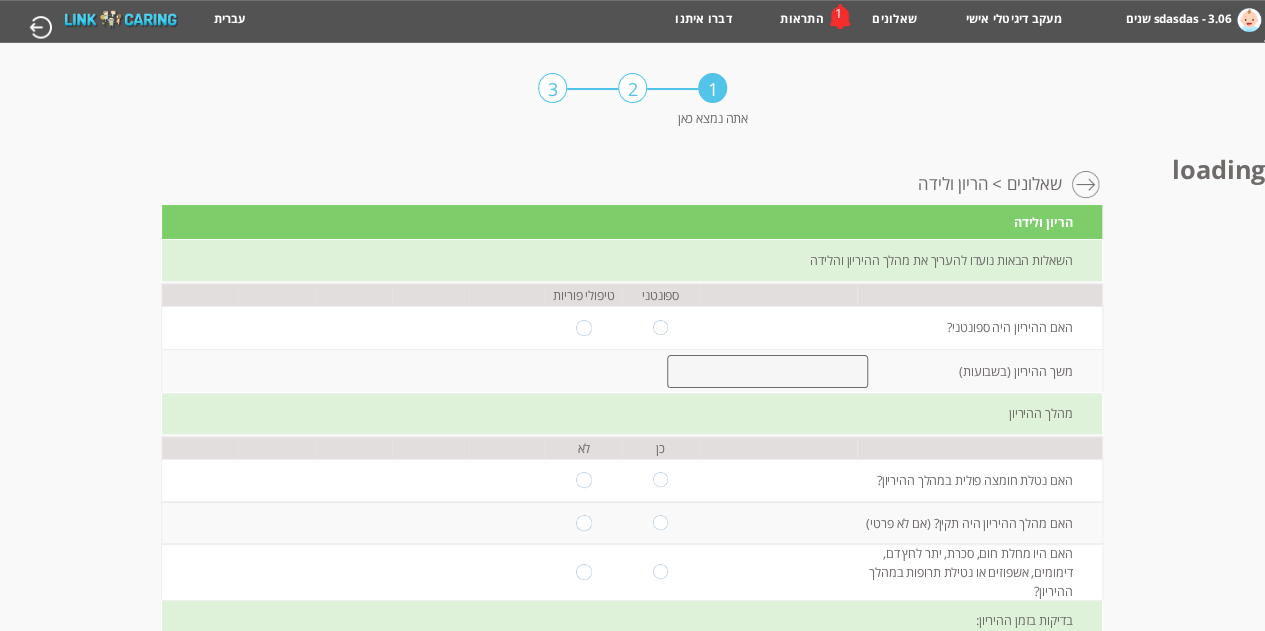 scroll, scrollTop: 1, scrollLeft: 0, axis: vertical 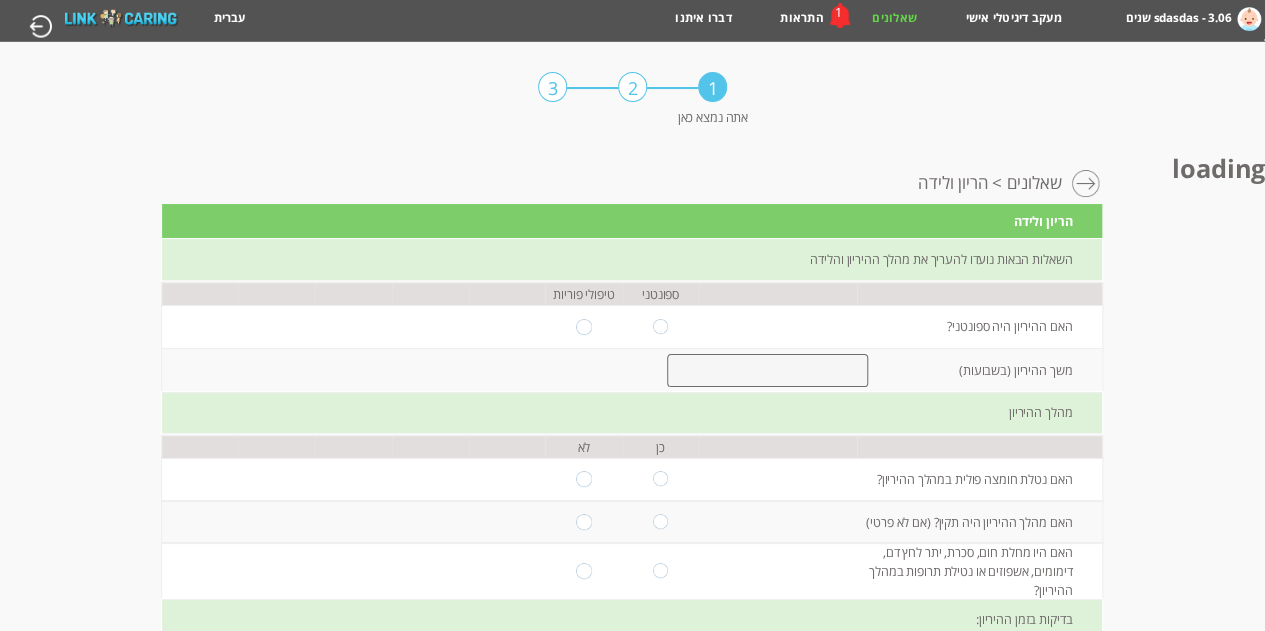 click on "שאלונים" at bounding box center (894, 23) 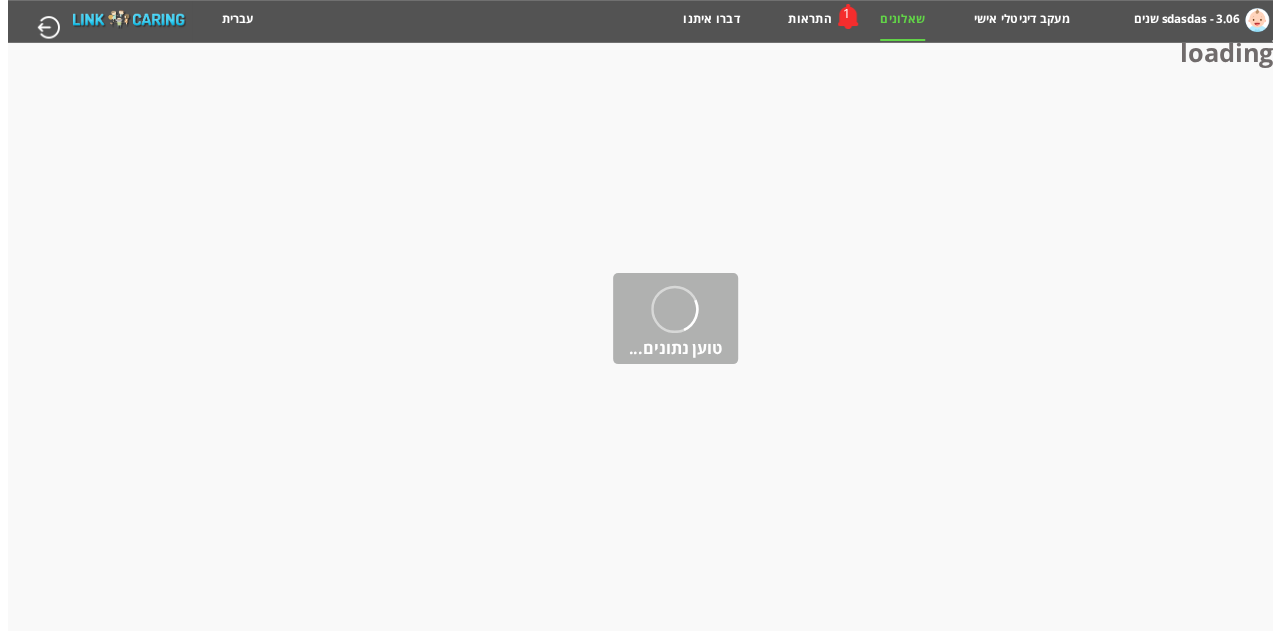 scroll, scrollTop: 0, scrollLeft: 0, axis: both 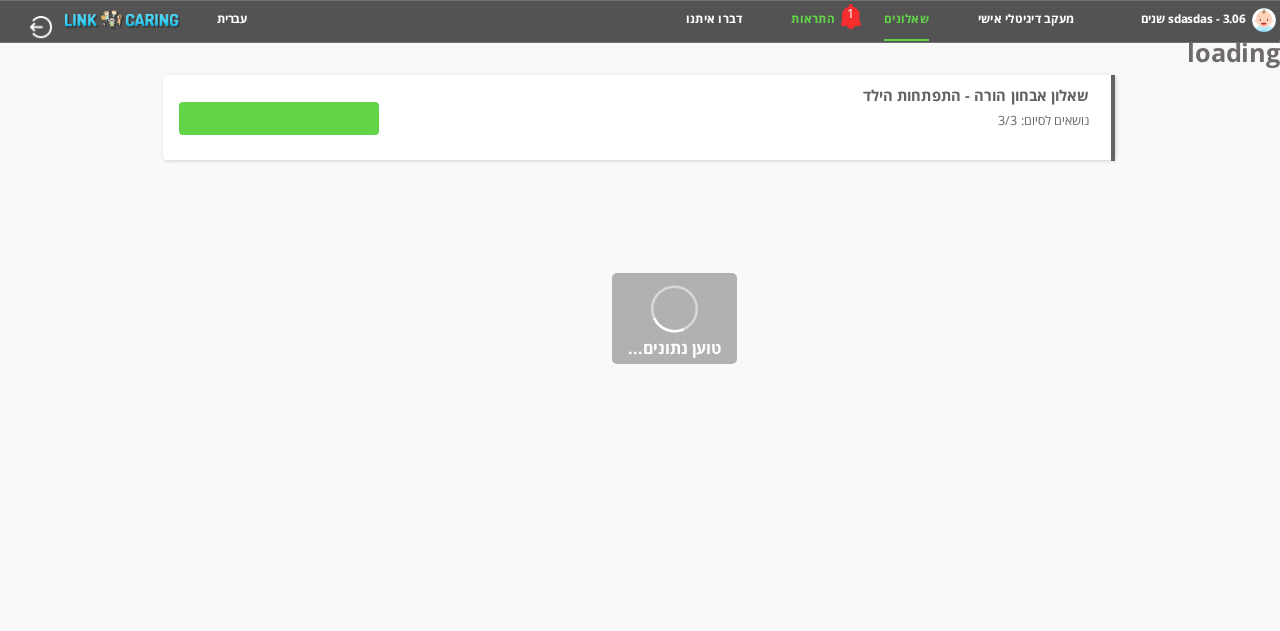 type on "למילוי השאלון" 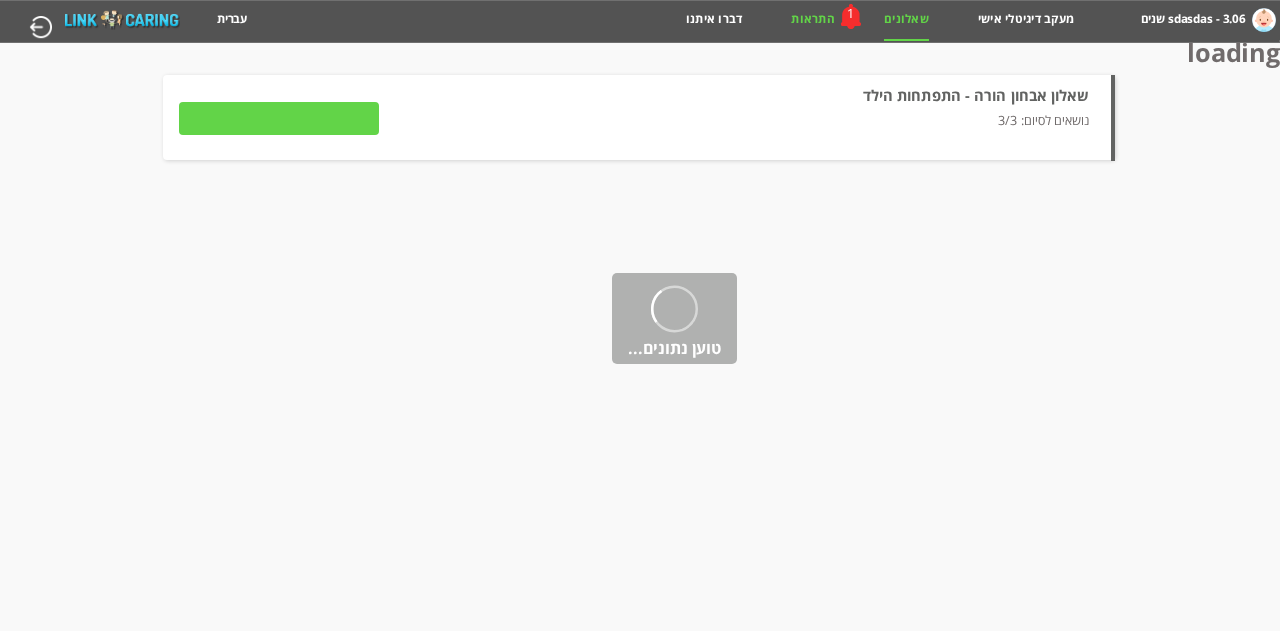 type on "שליחה למטפל" 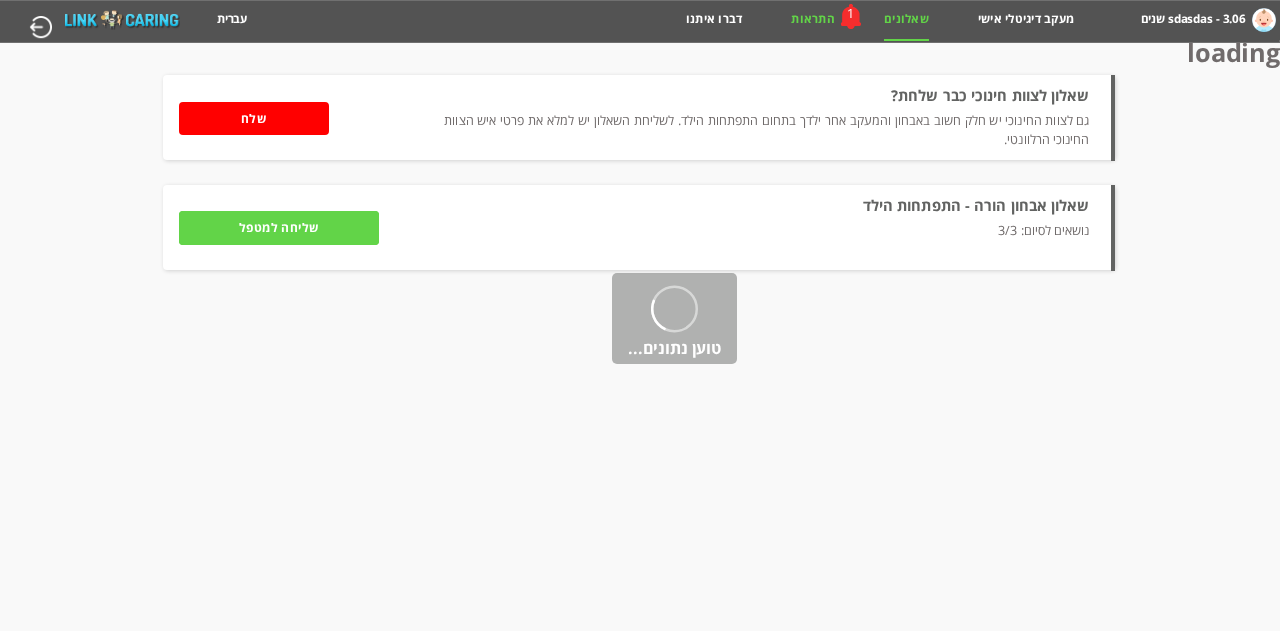 click on "התראות" at bounding box center [813, 24] 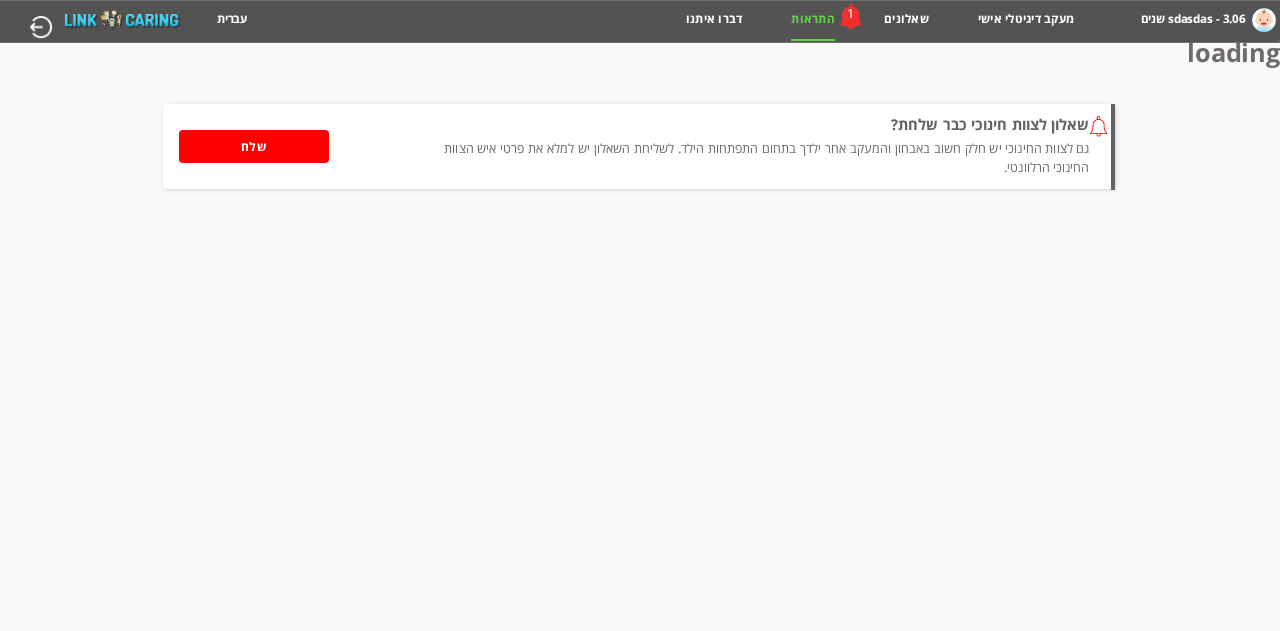 click on "שלח" at bounding box center [254, 146] 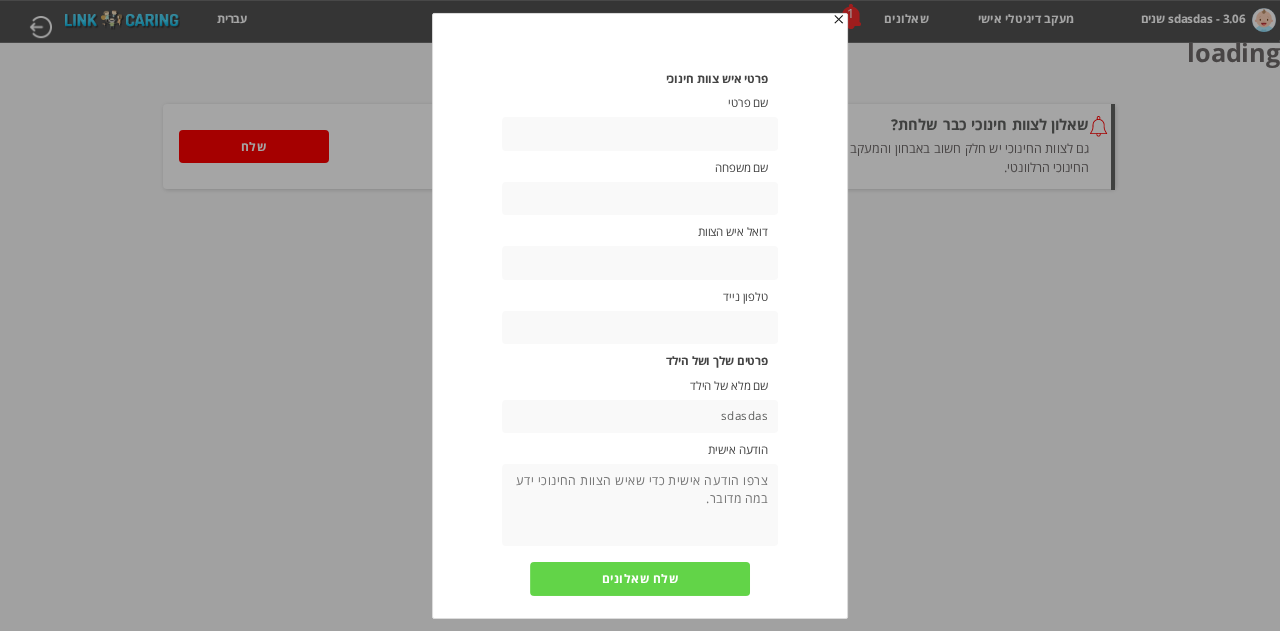 click at bounding box center [640, 133] 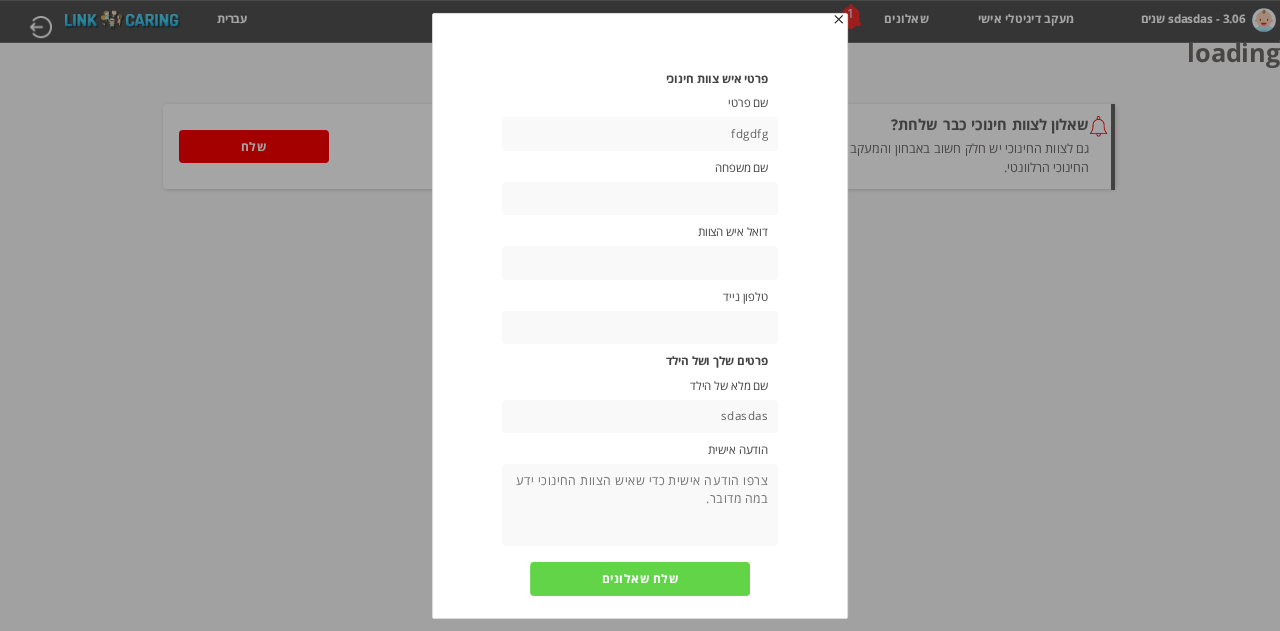 click at bounding box center (640, 198) 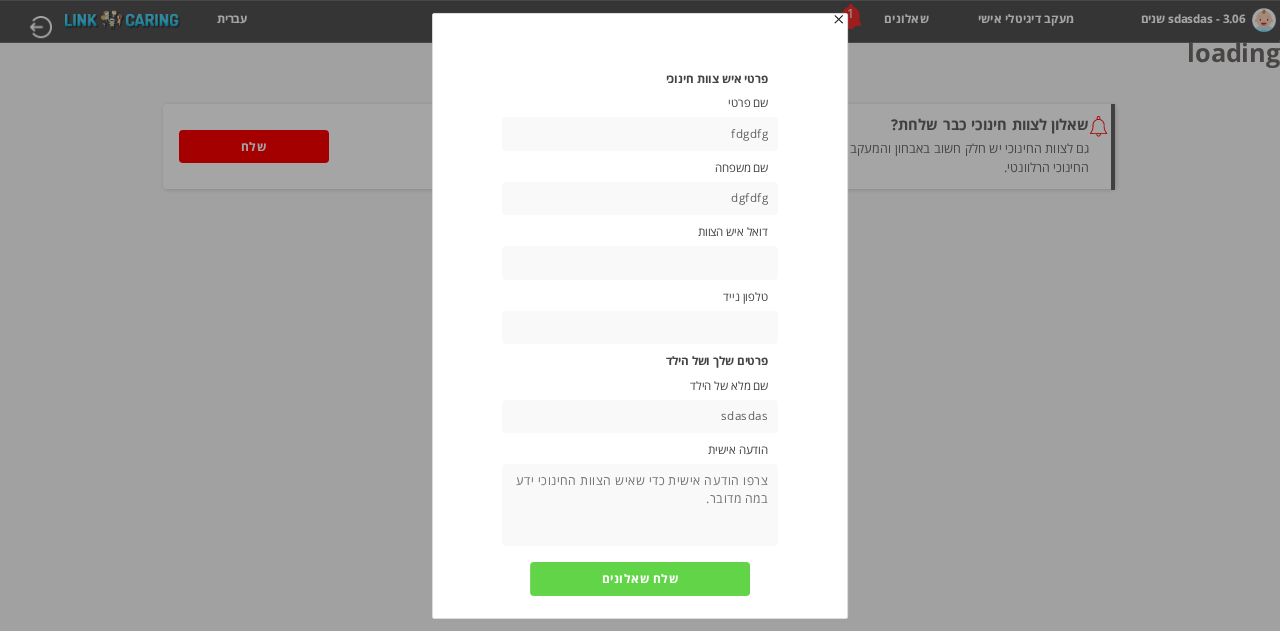 click at bounding box center (640, 262) 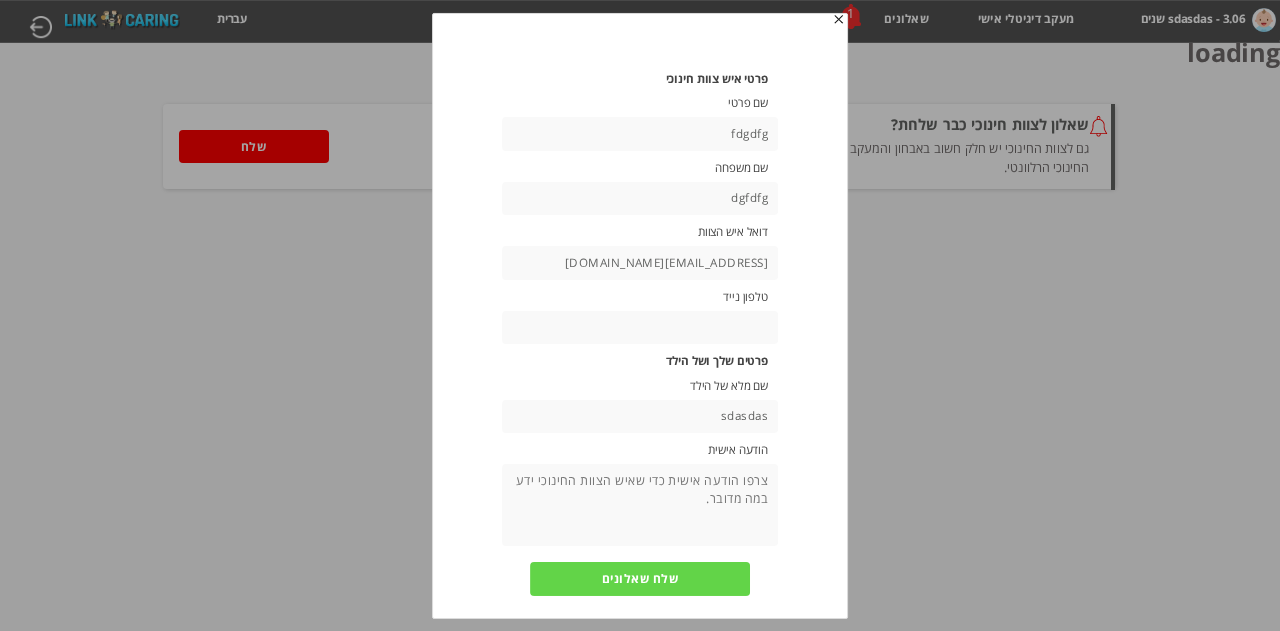 click on "yair@yopmail.com" at bounding box center (640, 262) 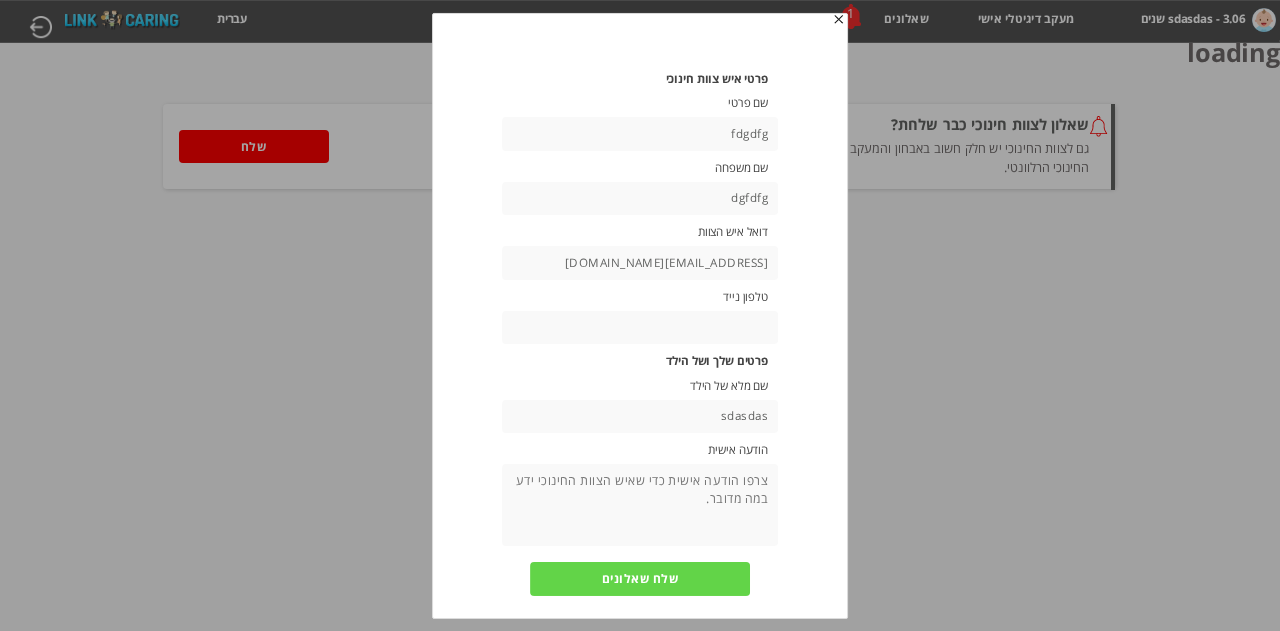 type on "yair1111@yopmail.com" 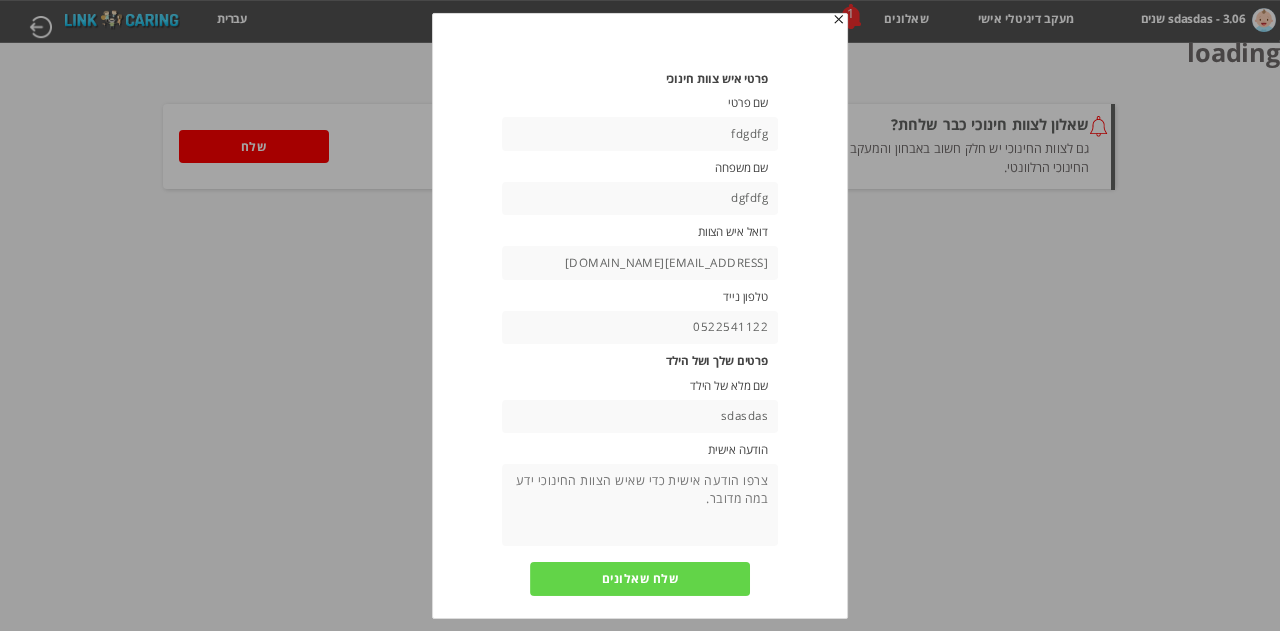 click on "sdasdas" at bounding box center (640, 415) 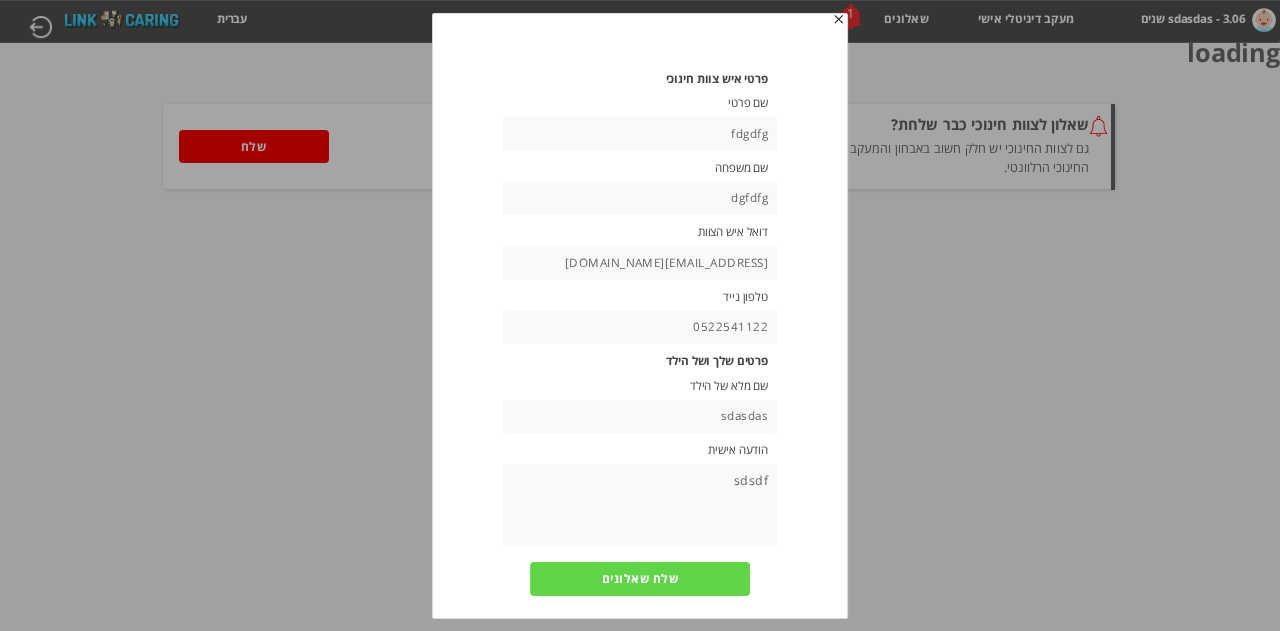 type on "sdsdf" 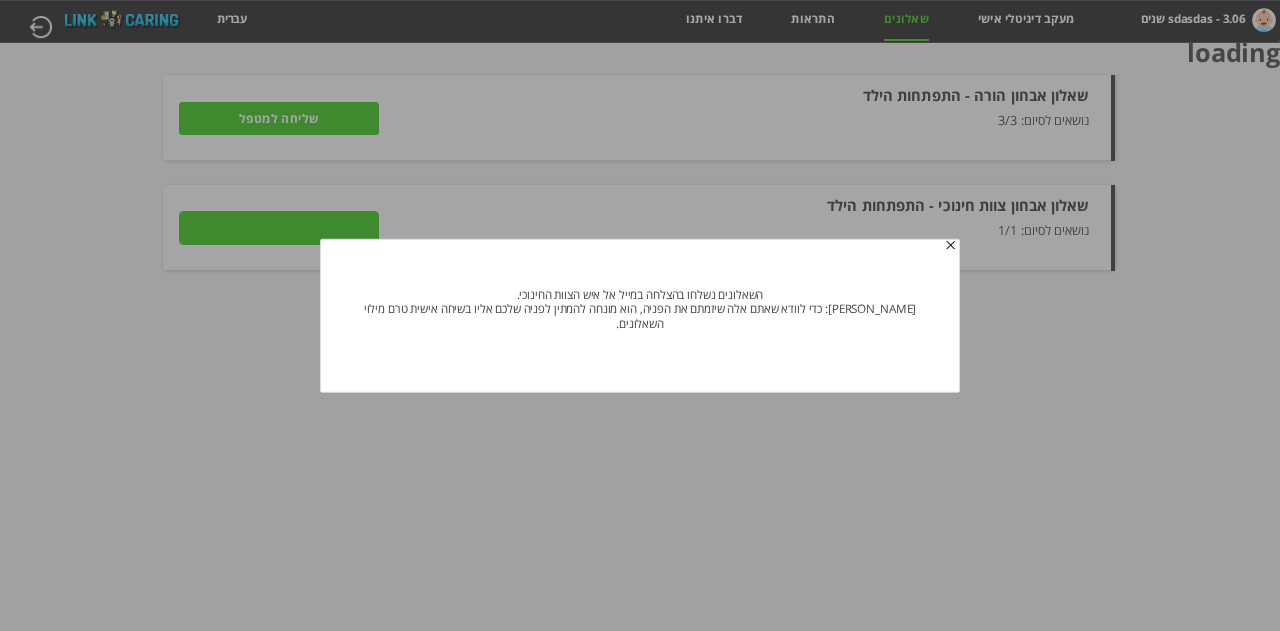 type on "פרטים" 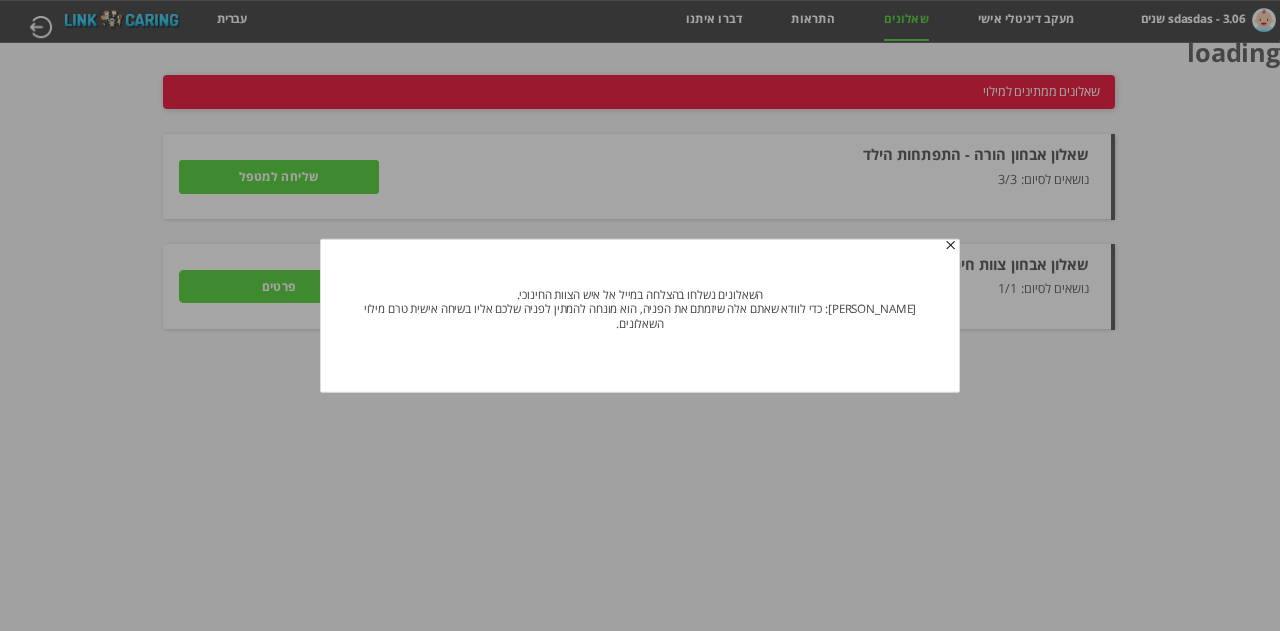 click at bounding box center [950, 246] 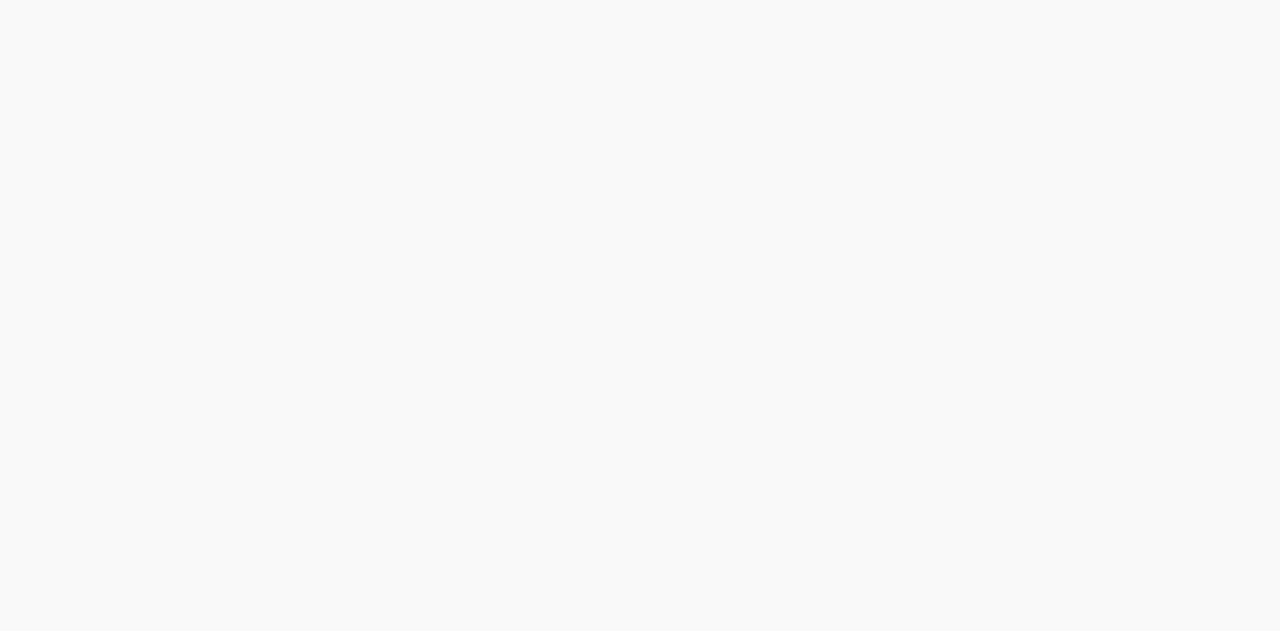 scroll, scrollTop: 0, scrollLeft: 0, axis: both 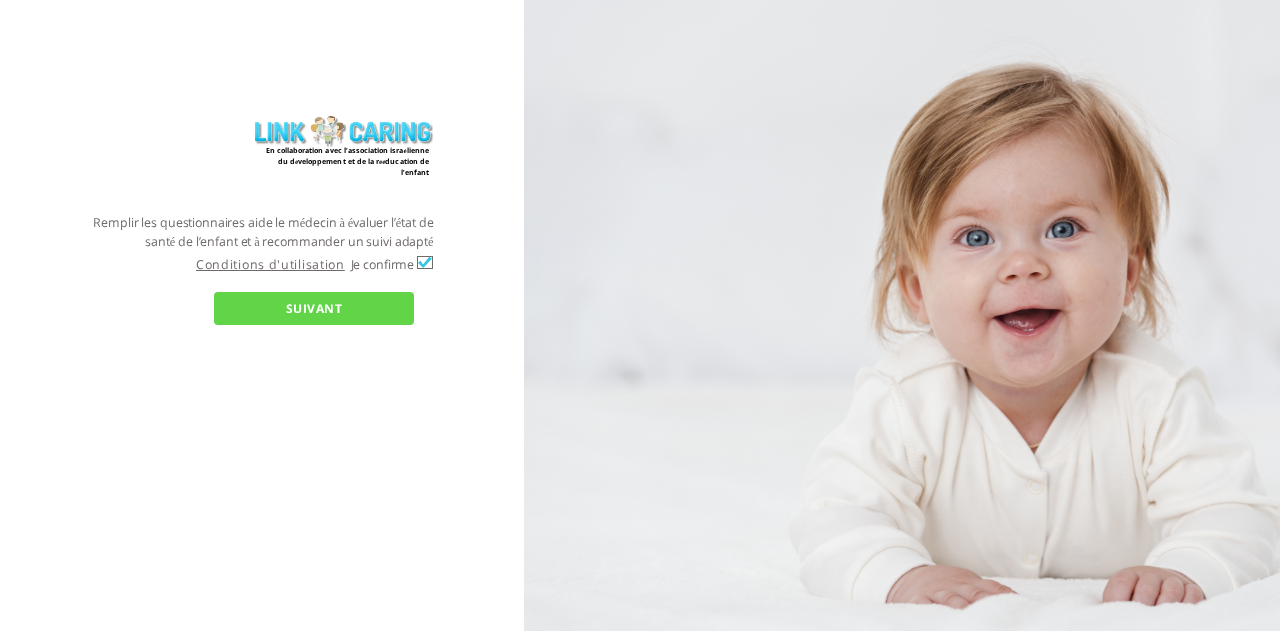 checkbox on "true" 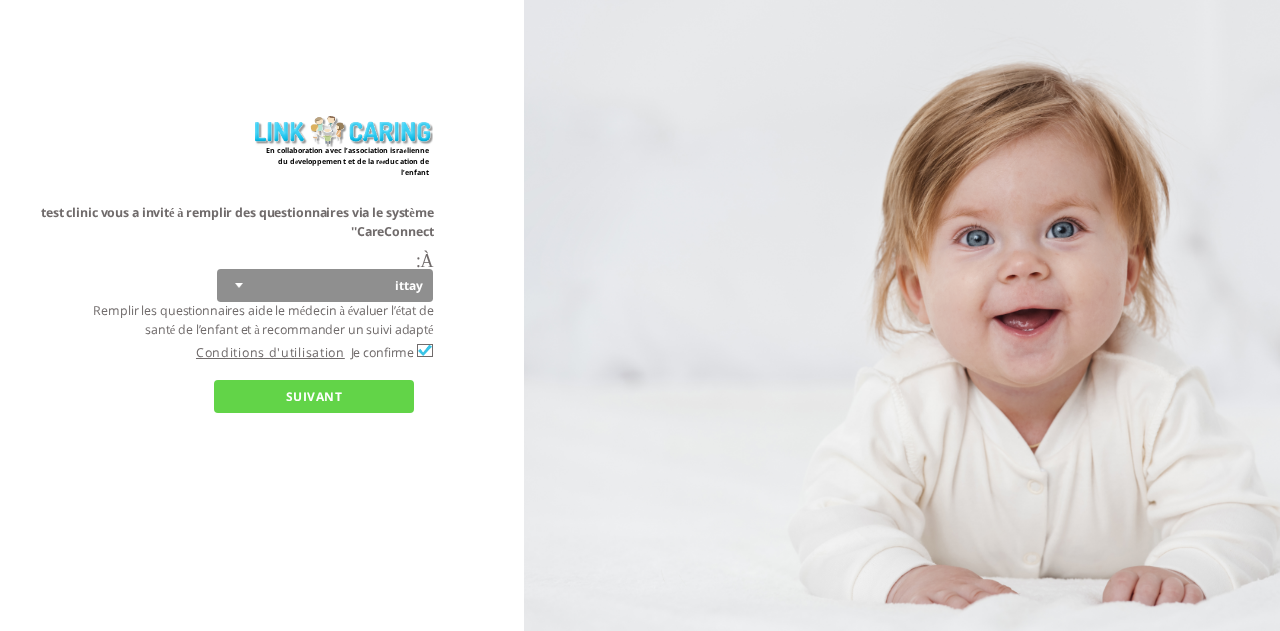 click on "SUIVANT" at bounding box center [314, 396] 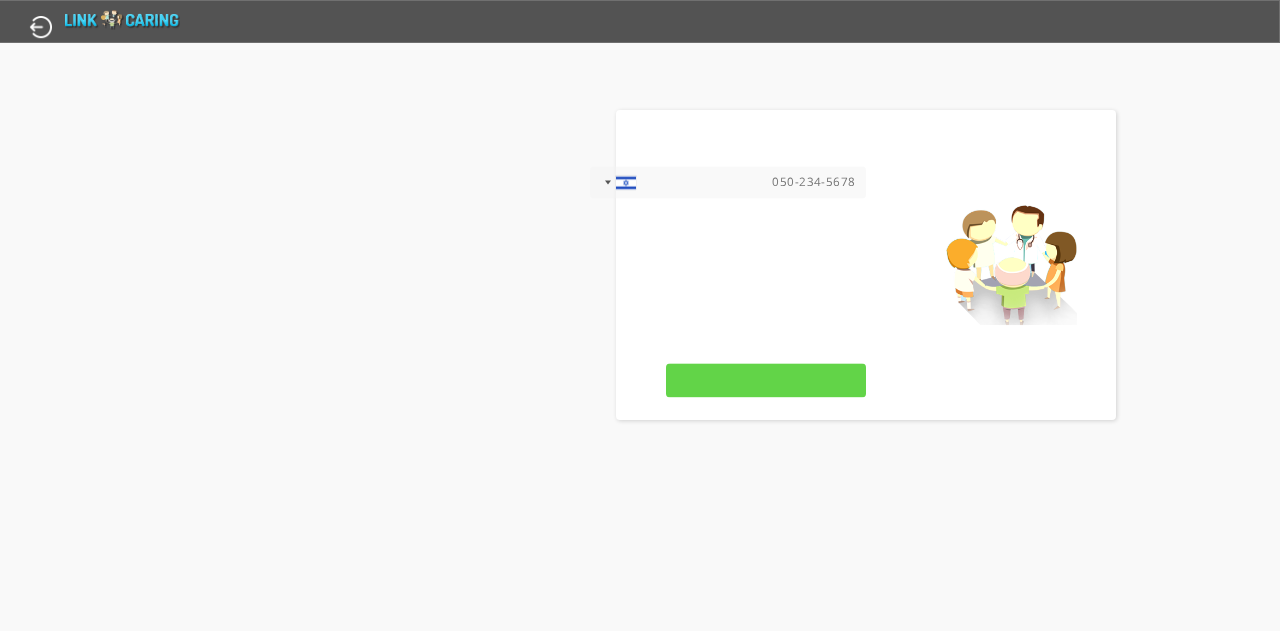 type on "אישור" 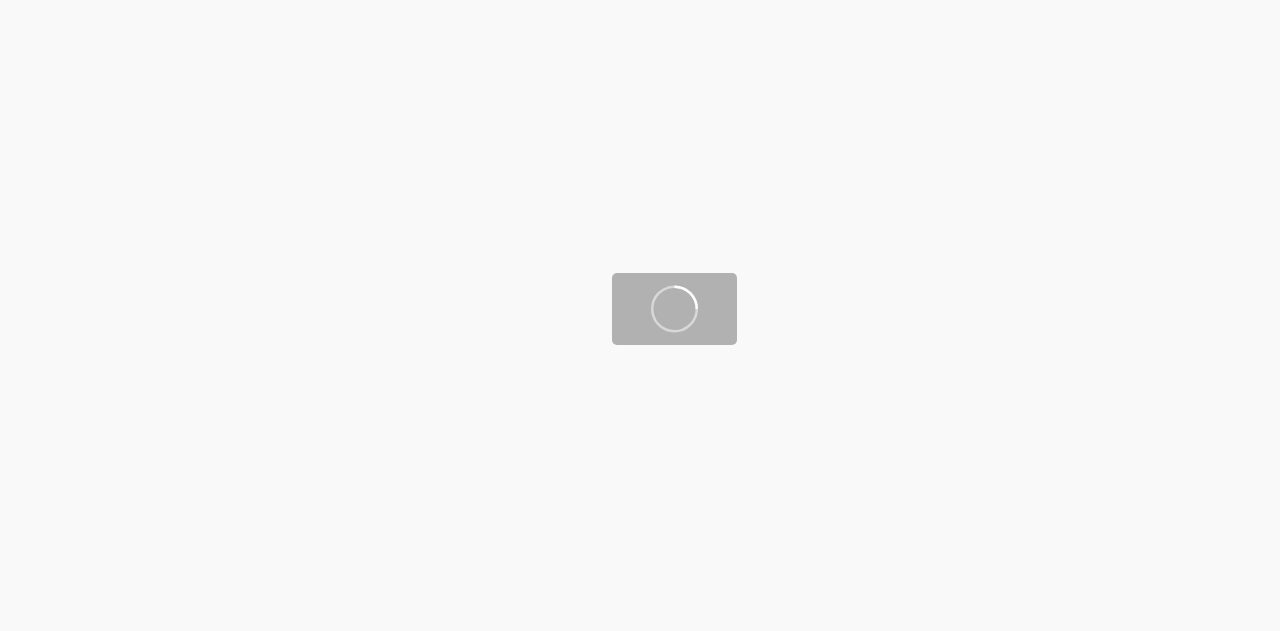 scroll, scrollTop: 0, scrollLeft: 0, axis: both 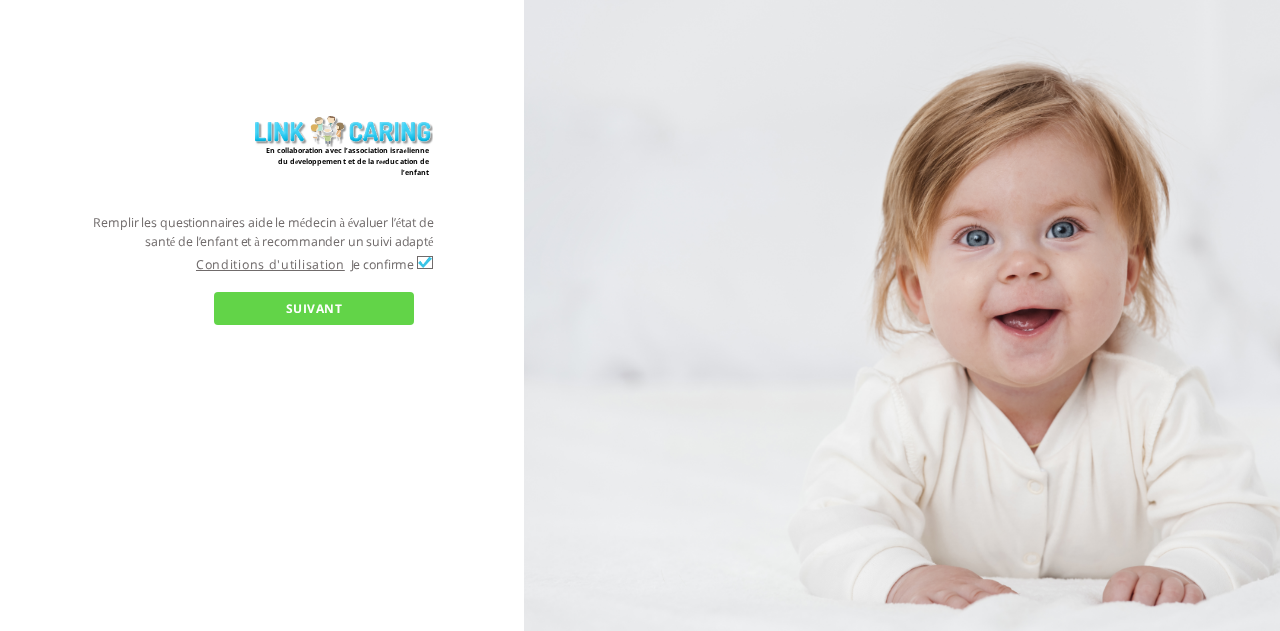 checkbox on "true" 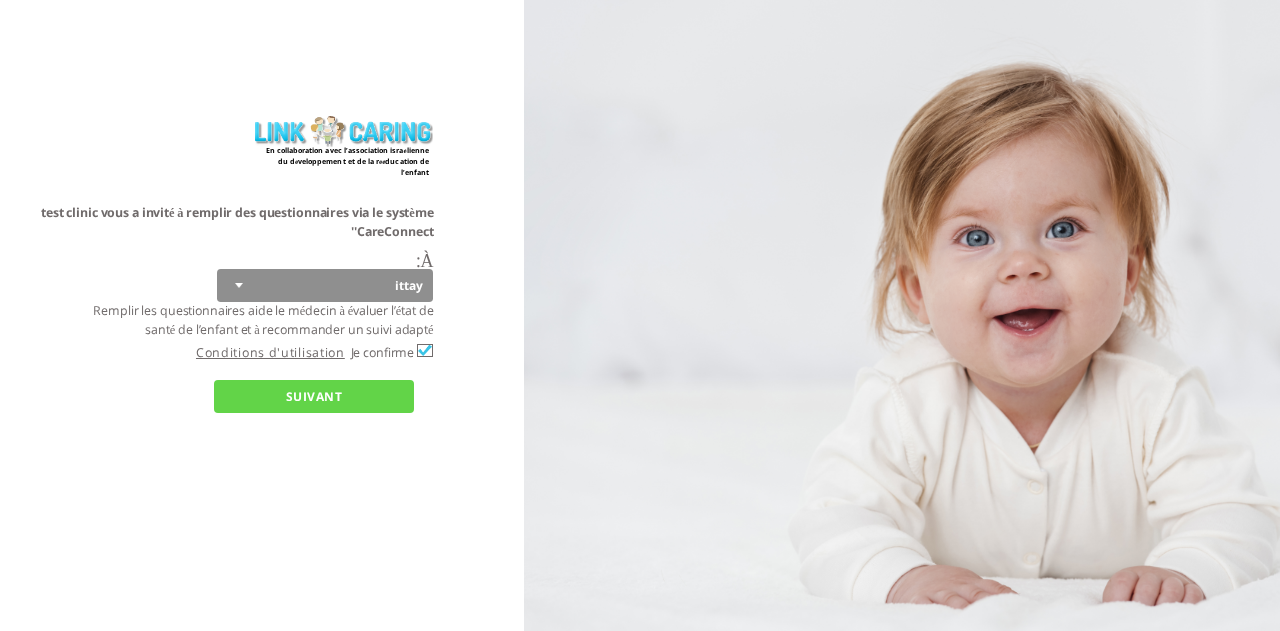click on "ittay yair dsfsdf dsfsdfs sdasdas" at bounding box center [325, 285] 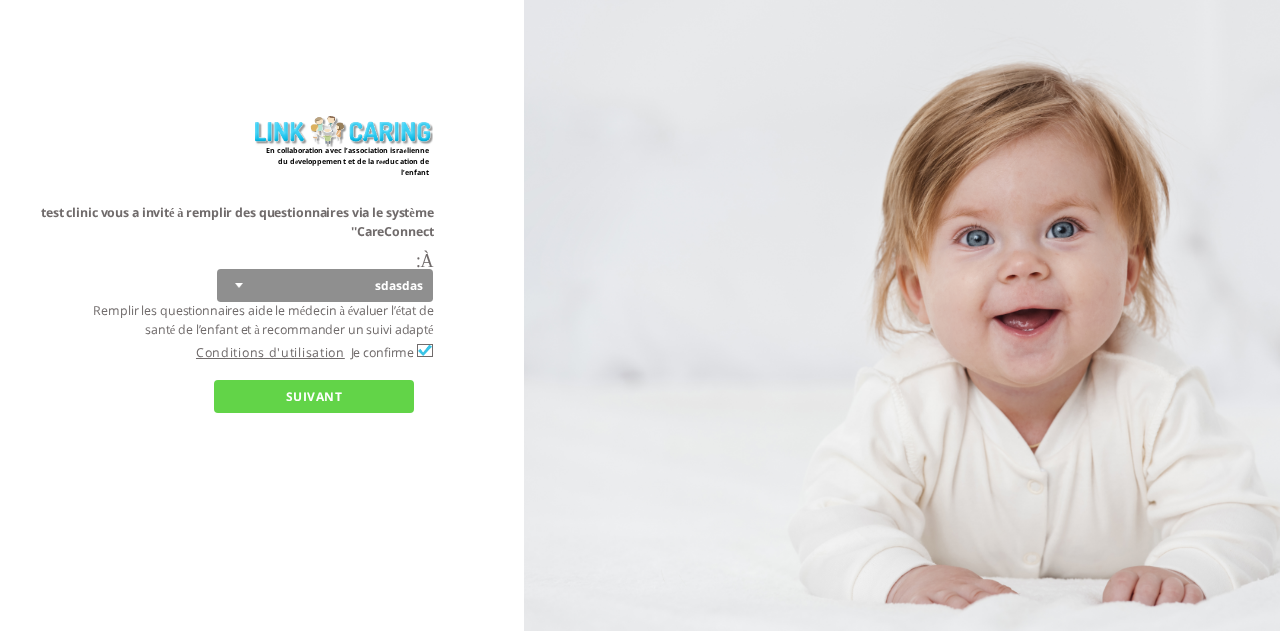 click on "ittay yair dsfsdf dsfsdfs sdasdas" at bounding box center [325, 285] 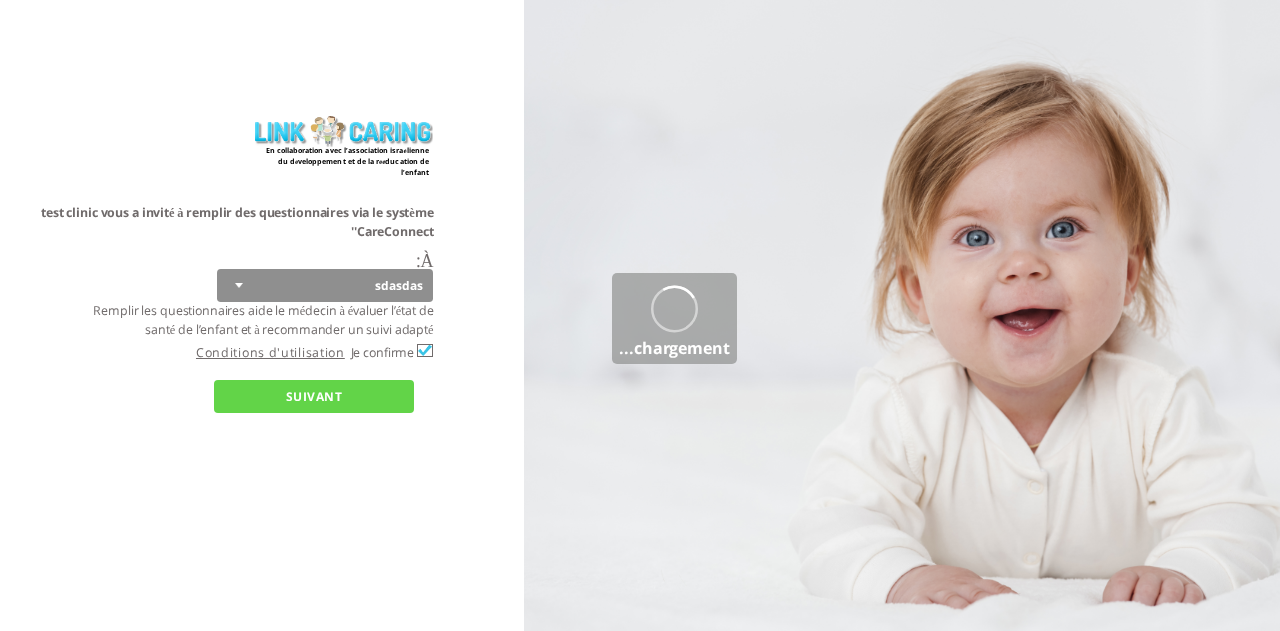 click on "SUIVANT" at bounding box center [314, 396] 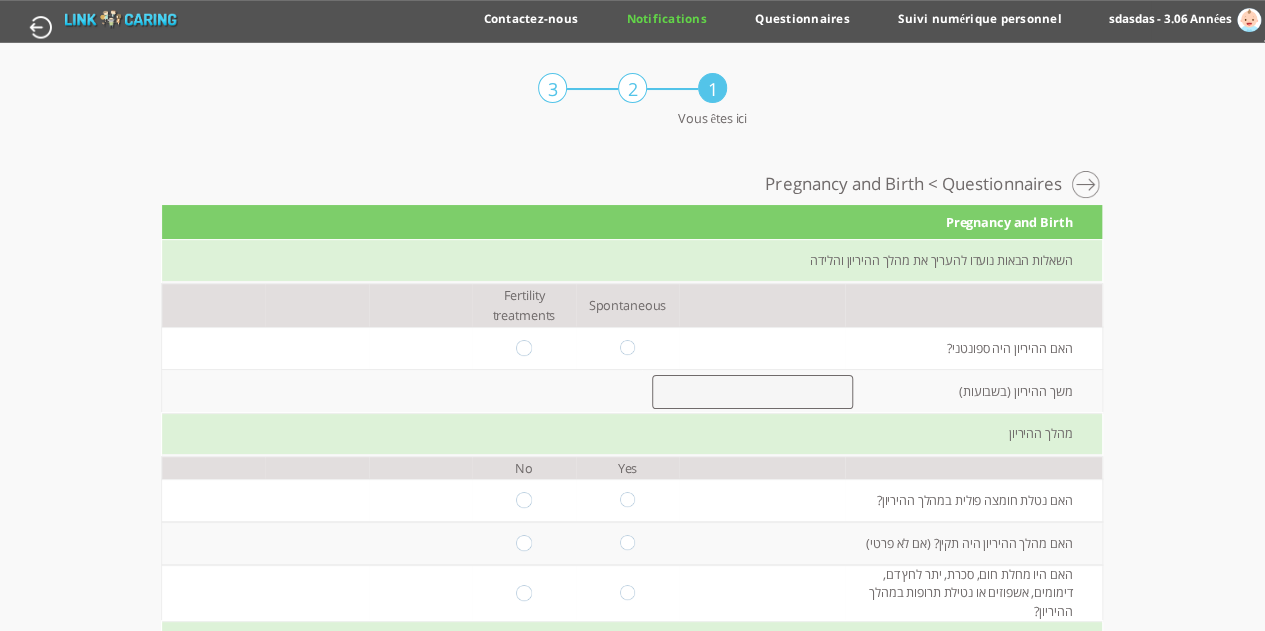 click on "Notifications" at bounding box center (666, 24) 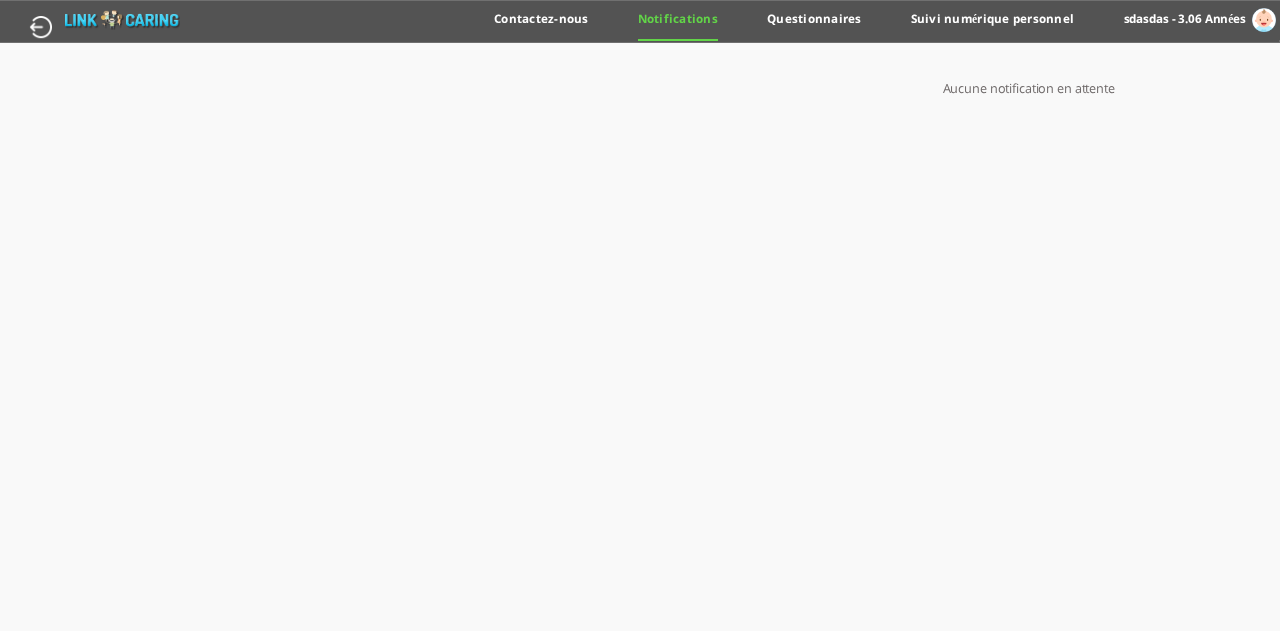 click on "sdasdas - 3.06 Années" at bounding box center (1225, 18) 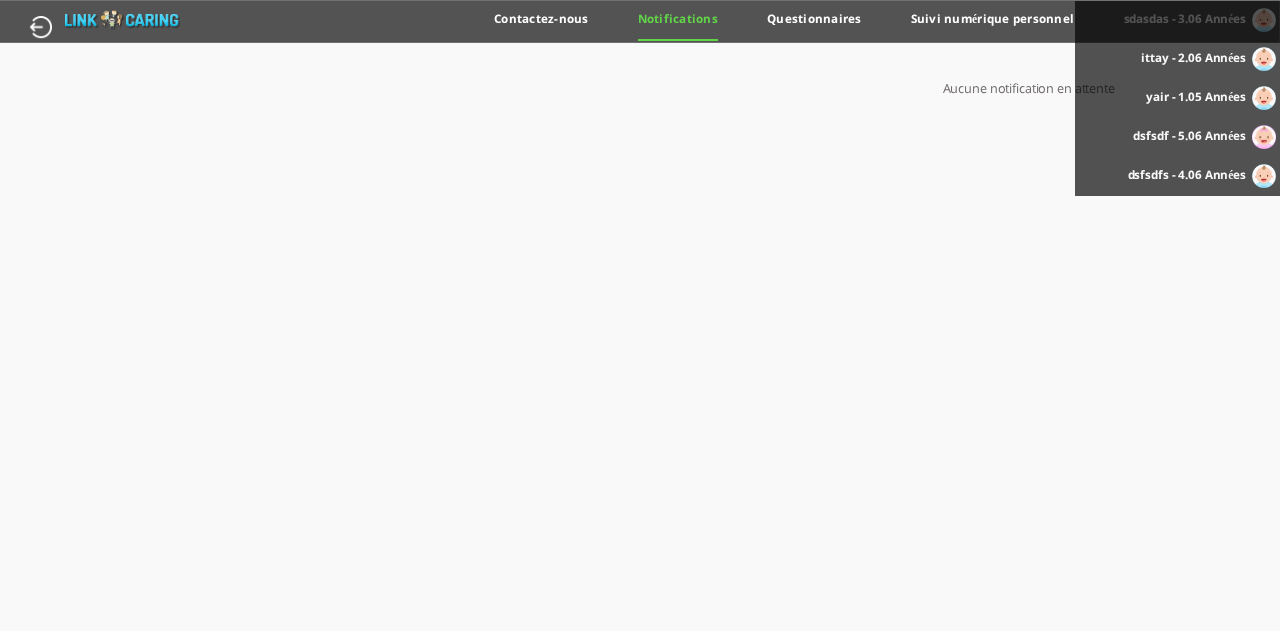 click on "dsfsdf - 5.06 Années" at bounding box center [1189, 136] 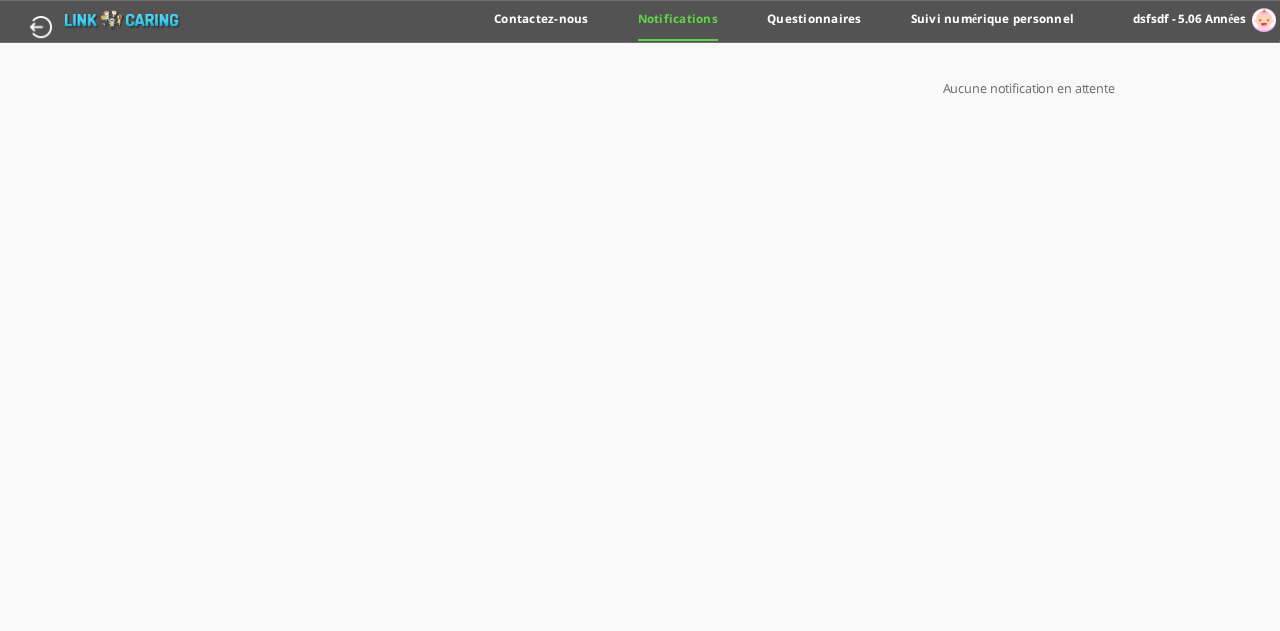 click on "dsfsdf - 5.06 Années" at bounding box center [1189, 19] 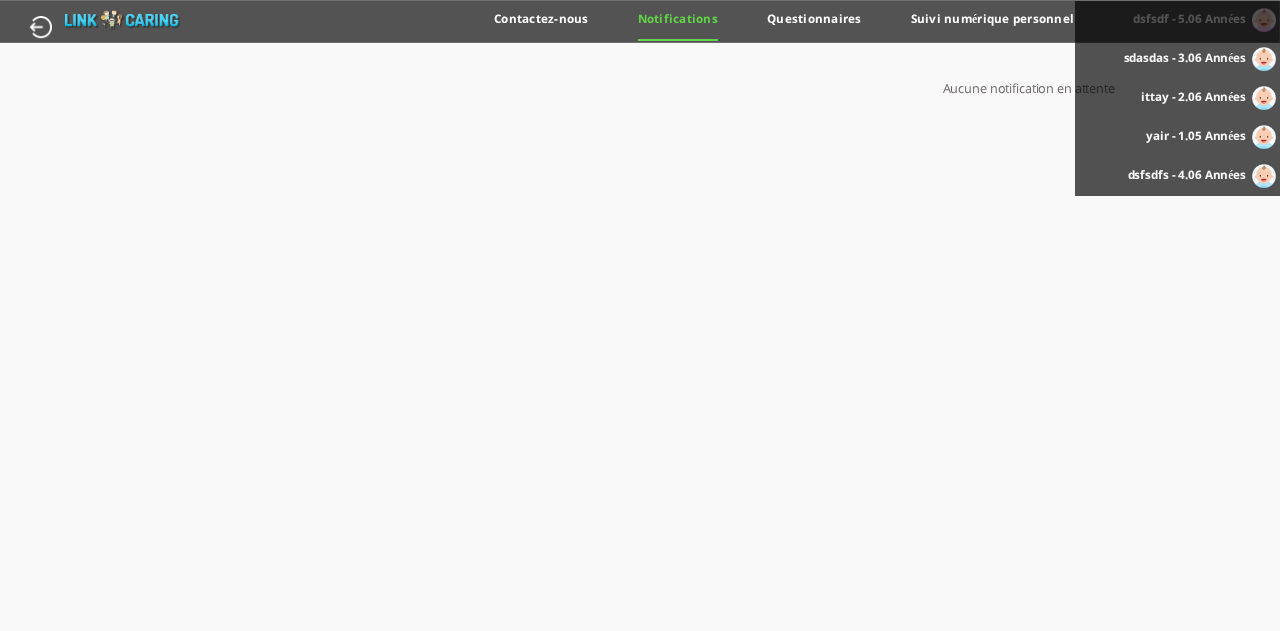 click on "dsfsdfs - 4.06 Années" at bounding box center (1187, 175) 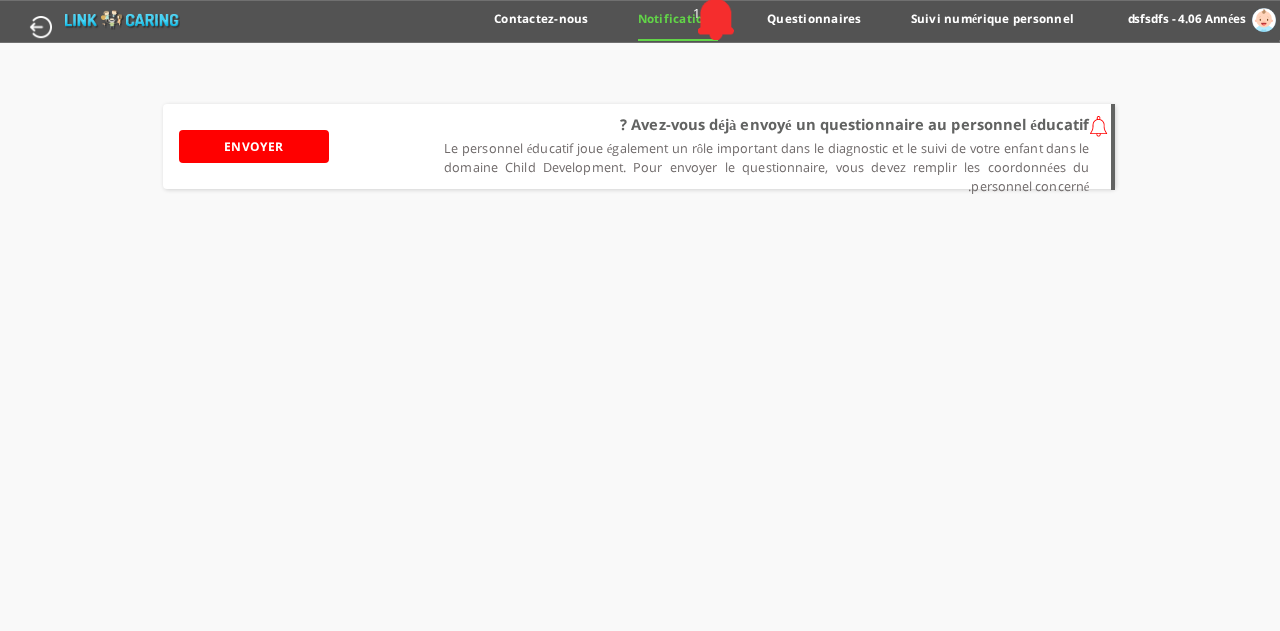 click on "ENVOYER" at bounding box center (254, 146) 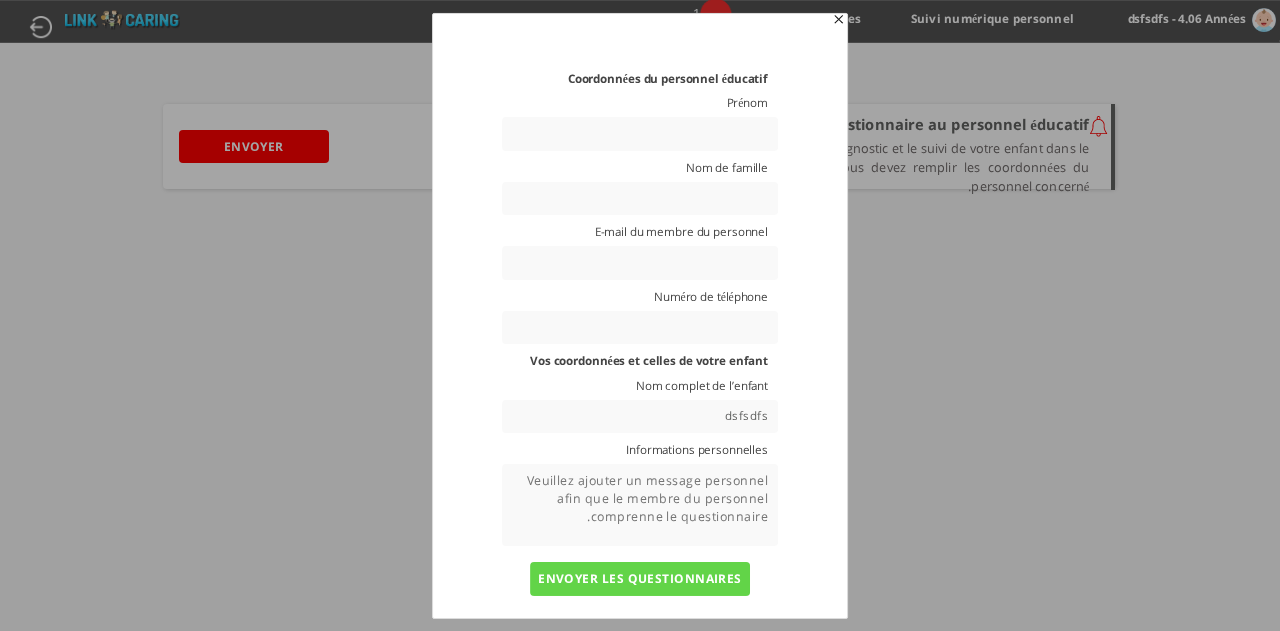 click at bounding box center (640, 133) 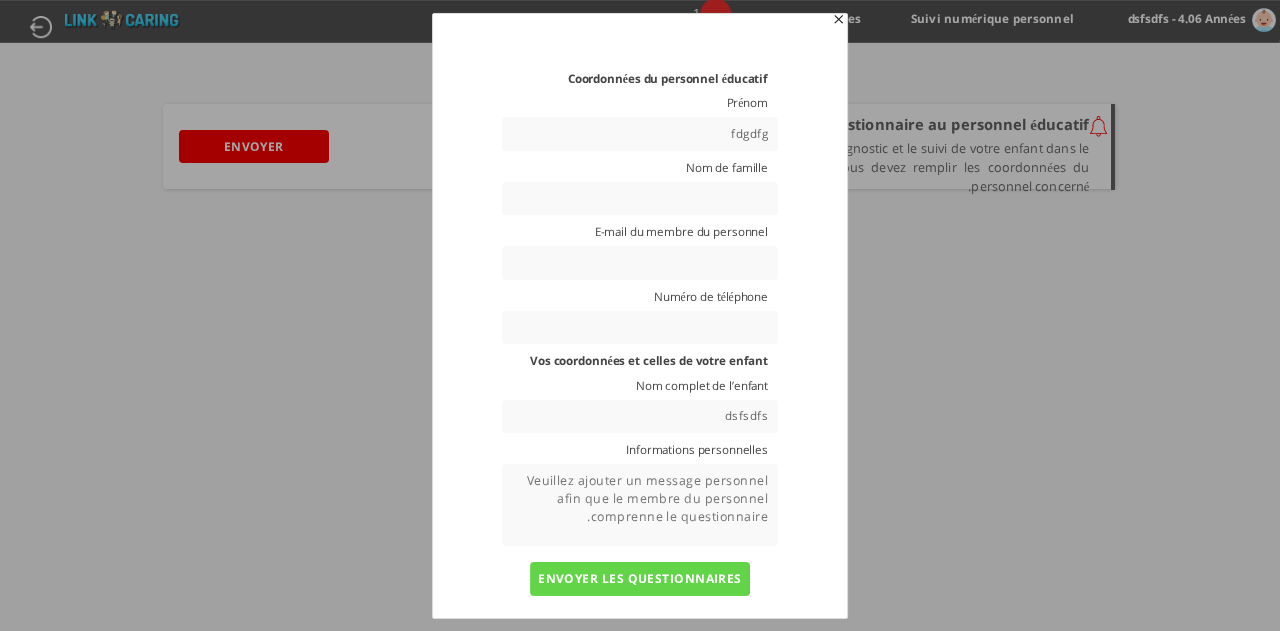 click at bounding box center (640, 198) 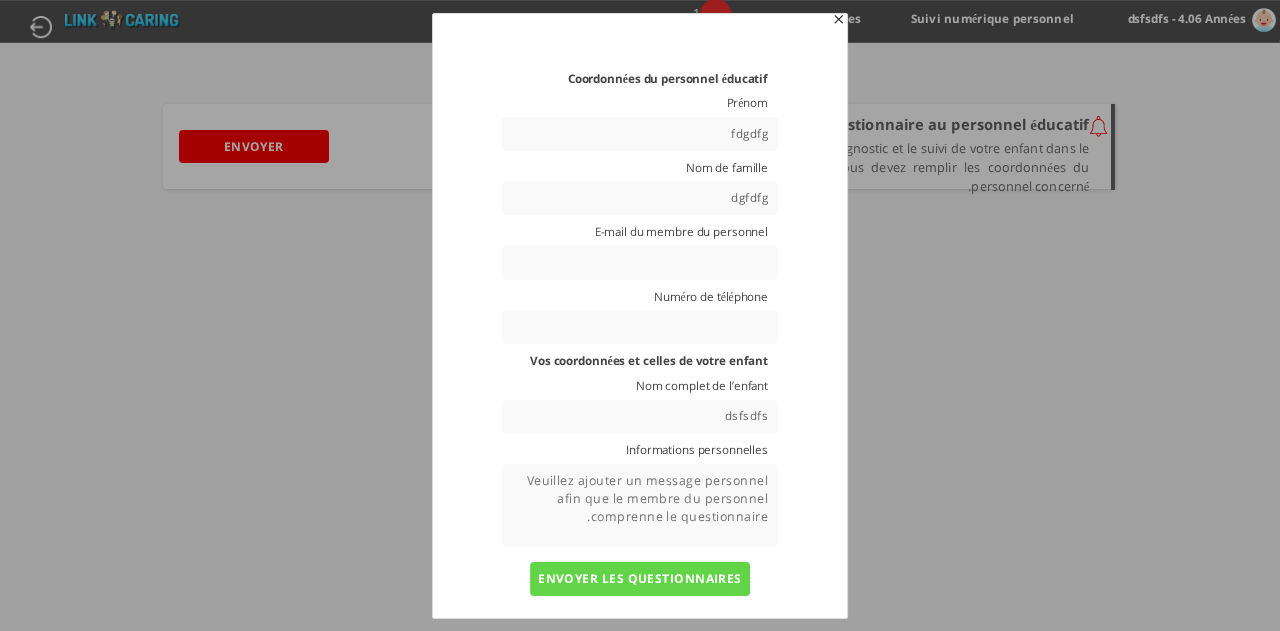 click at bounding box center [640, 262] 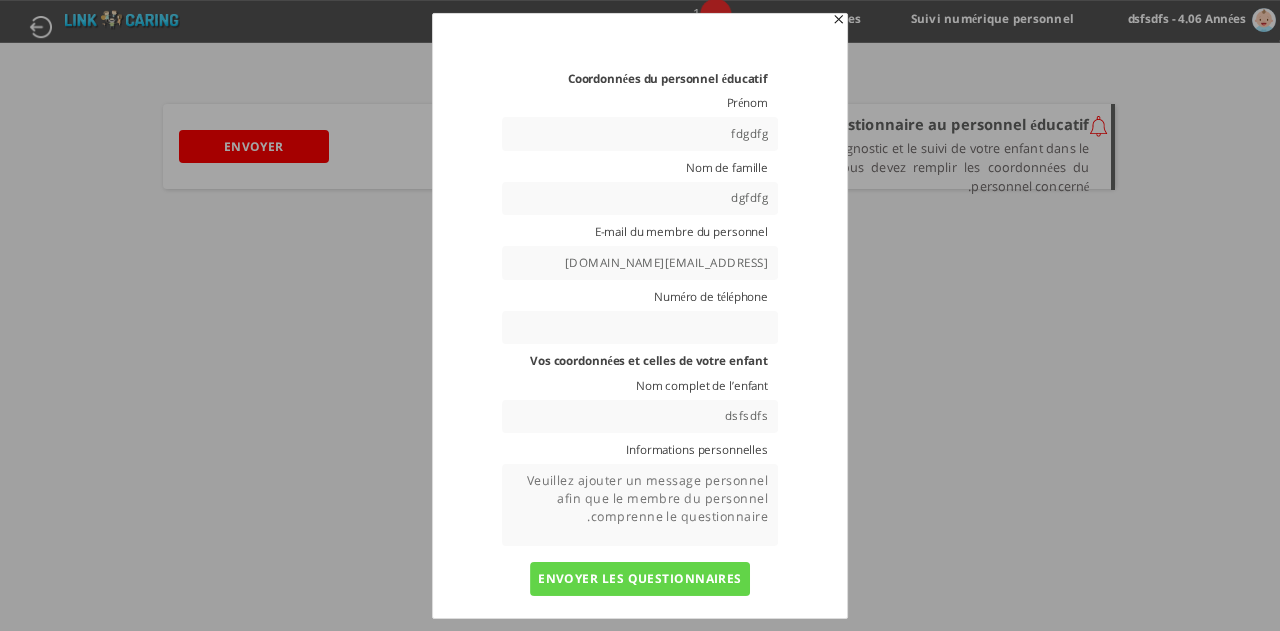 click on "[EMAIL_ADDRESS][DOMAIN_NAME]" at bounding box center [640, 262] 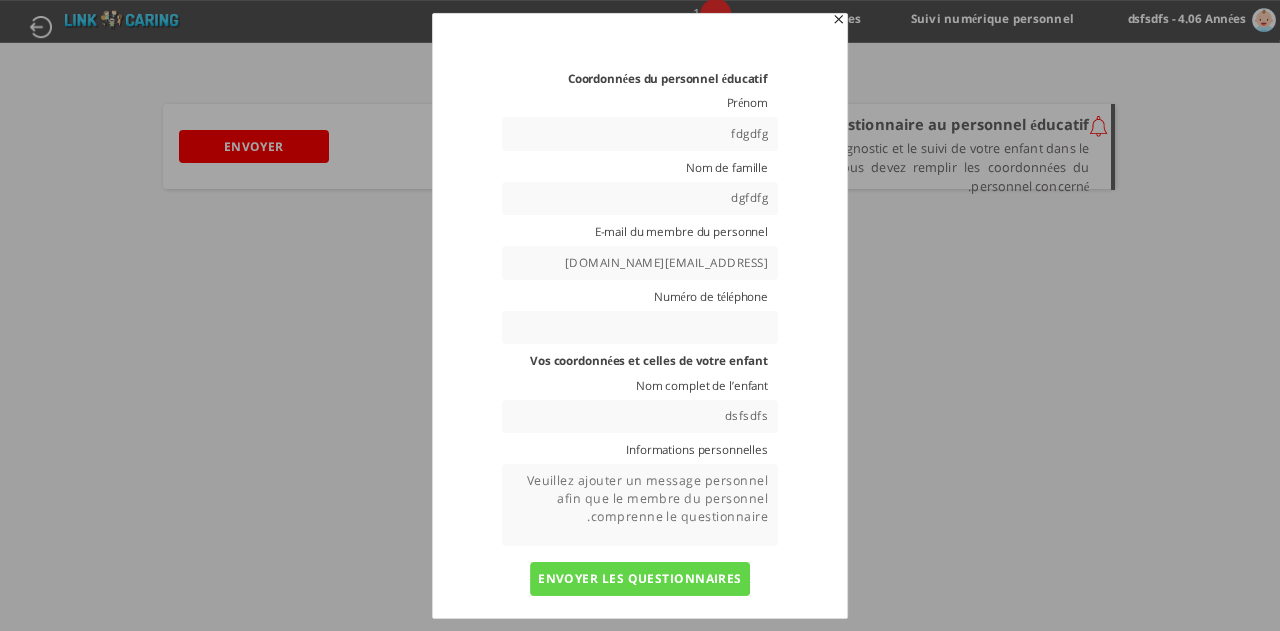 type on "[EMAIL_ADDRESS][DOMAIN_NAME]" 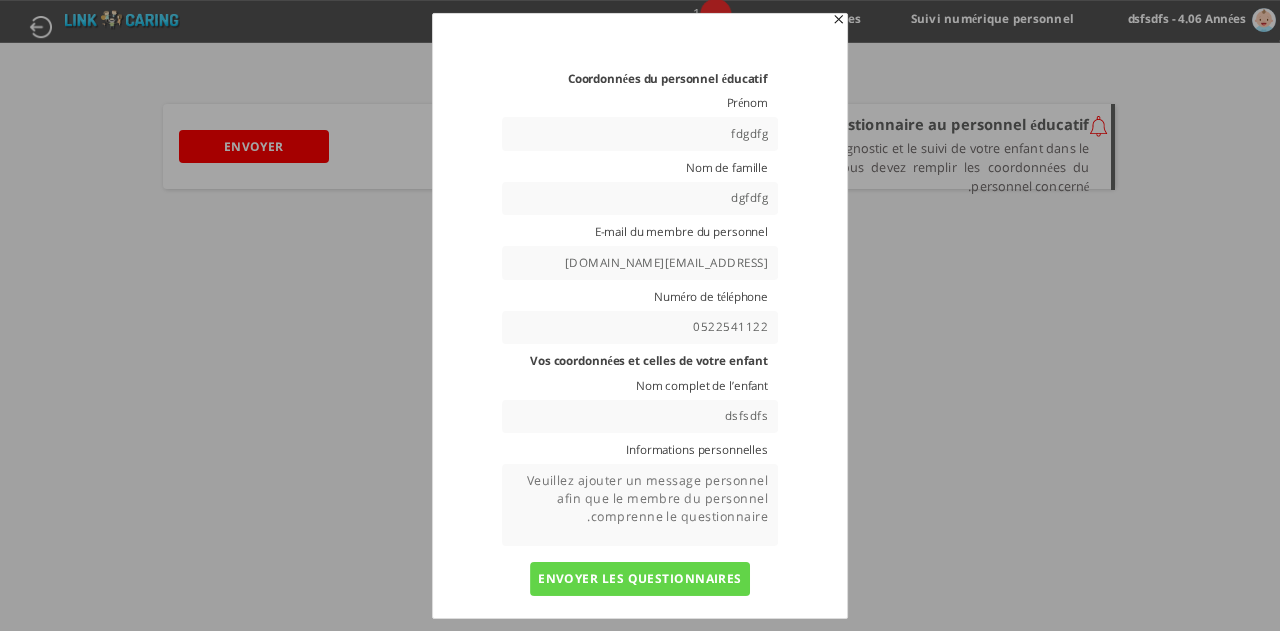 click on "dsfsdfs" at bounding box center [640, 415] 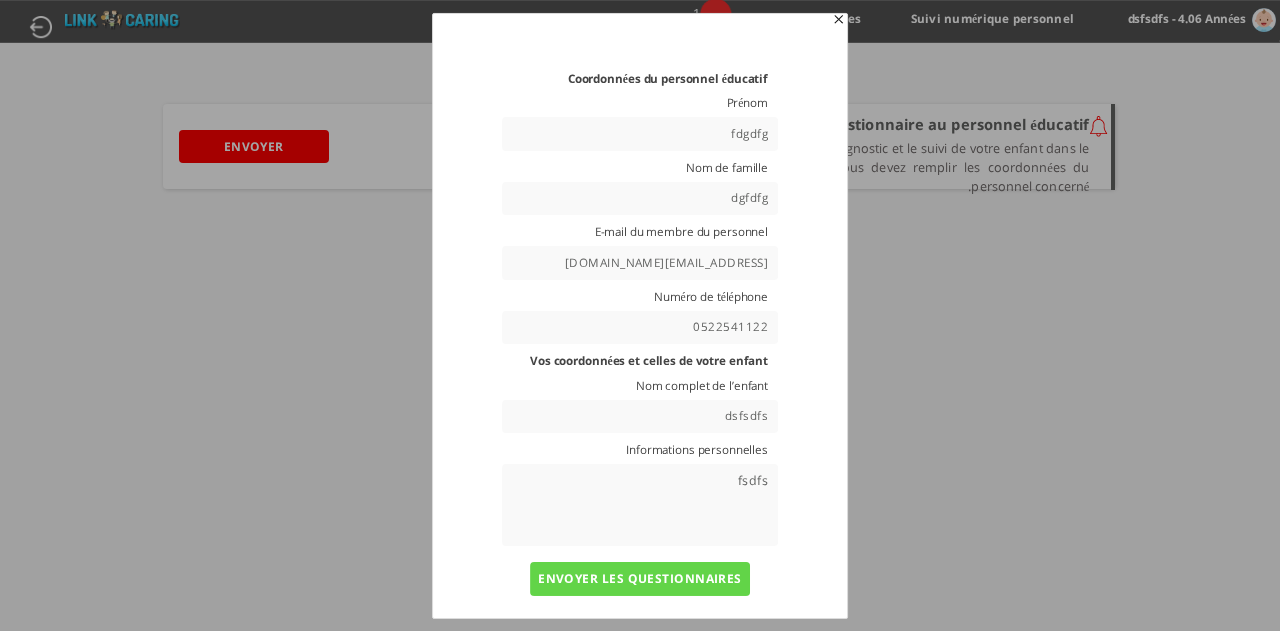 type on "fsdfs" 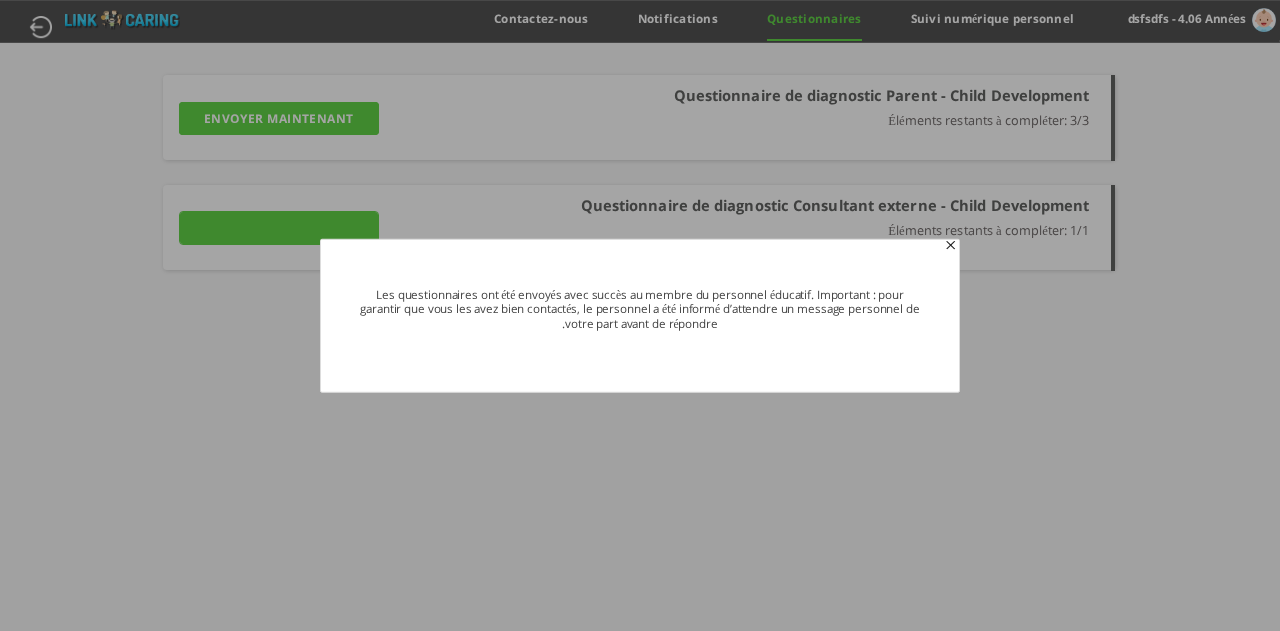 type on "Détails" 